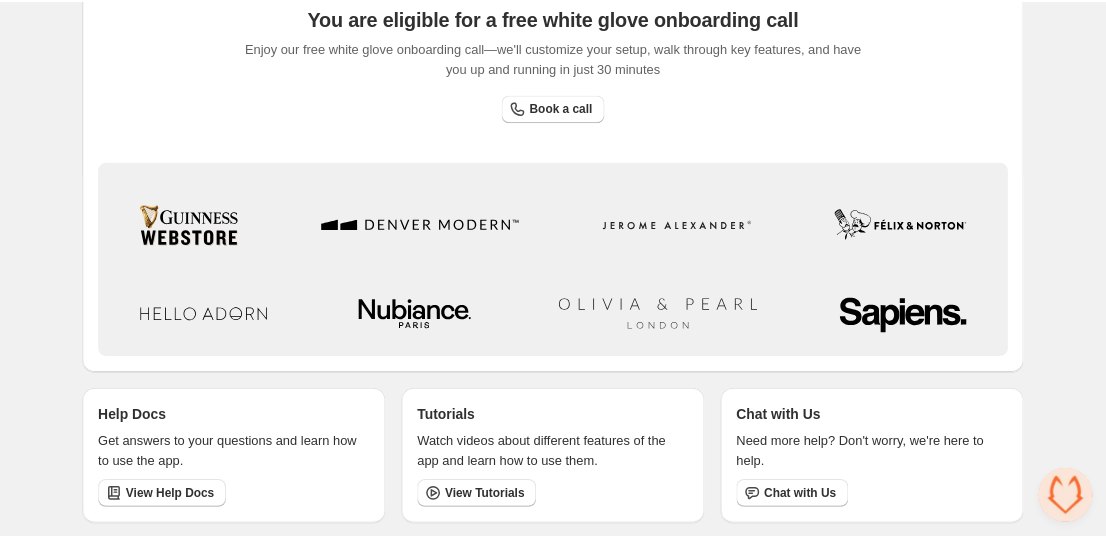 scroll, scrollTop: 0, scrollLeft: 0, axis: both 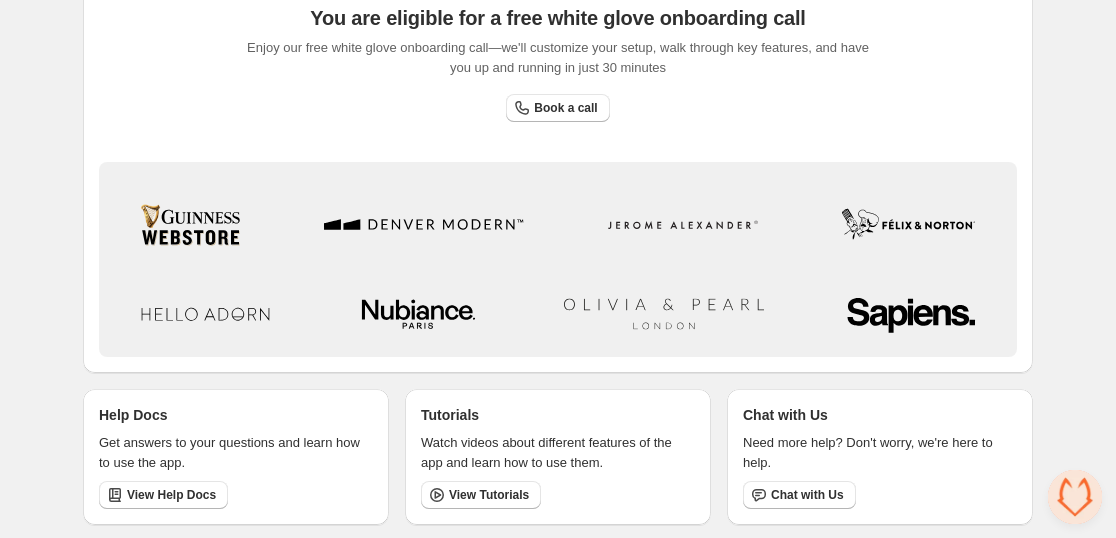 click at bounding box center (1075, 497) 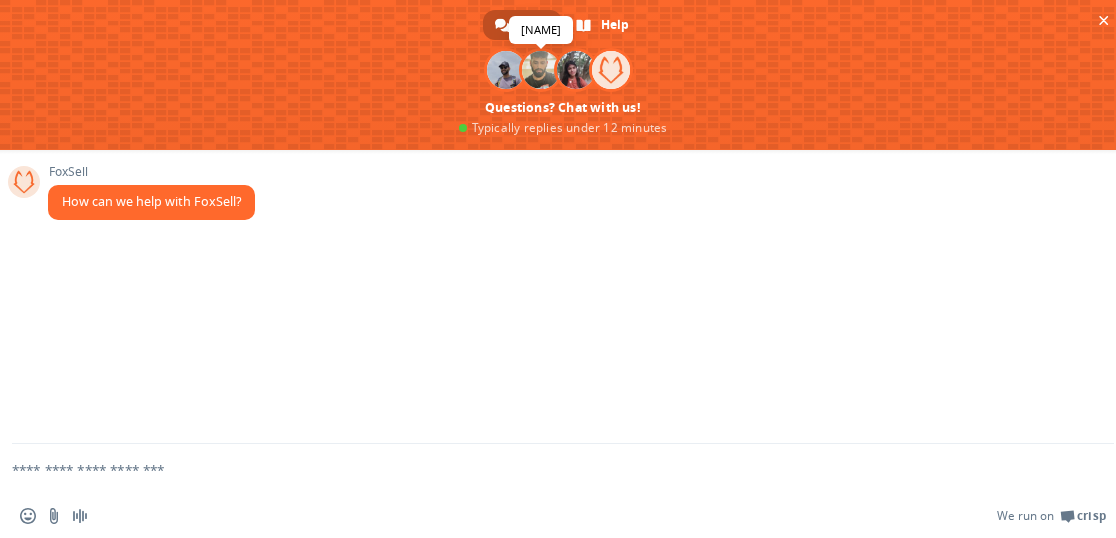 click at bounding box center [541, 70] 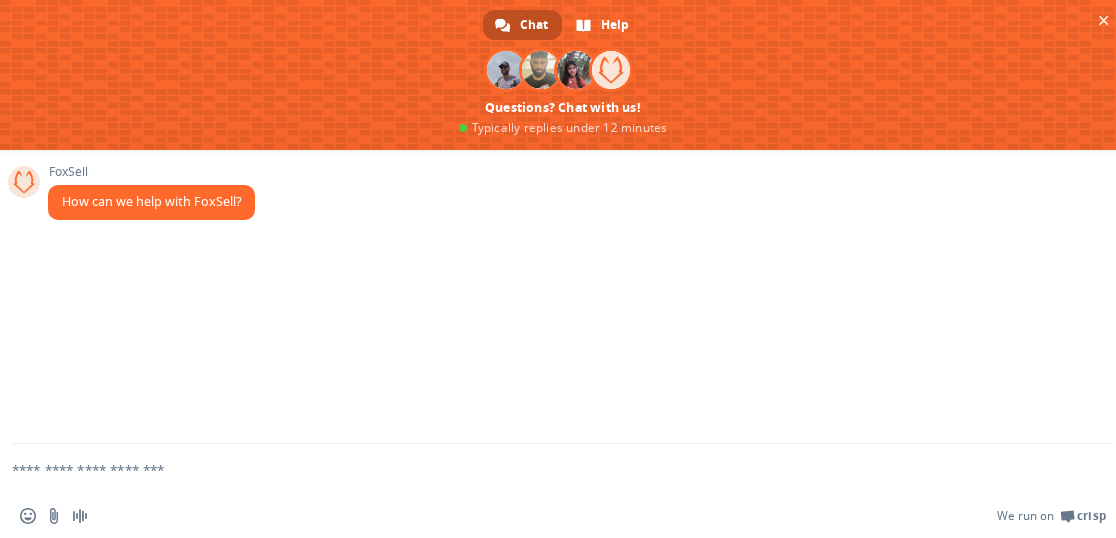 click at bounding box center (539, 469) 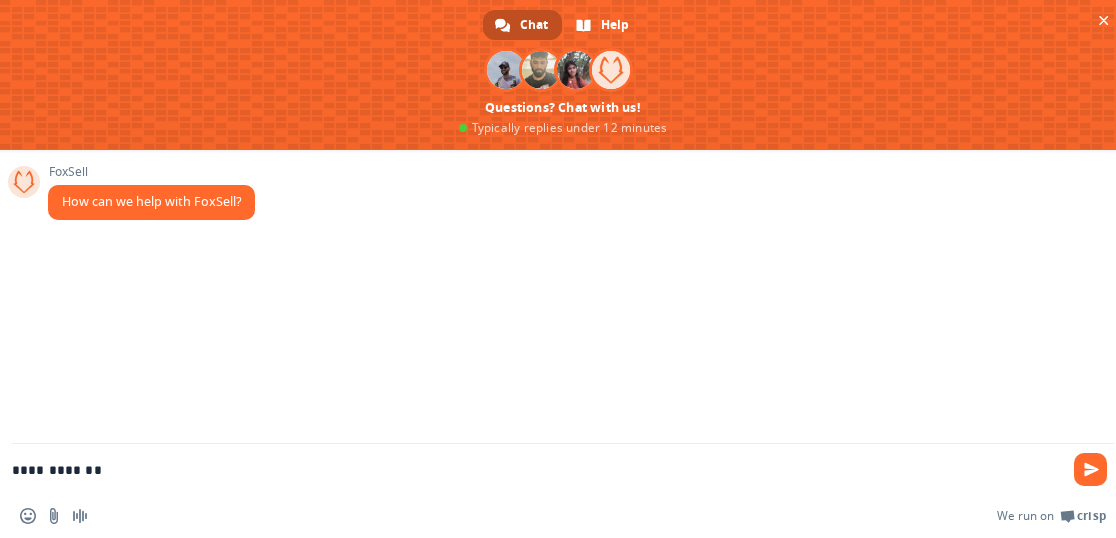 type on "**********" 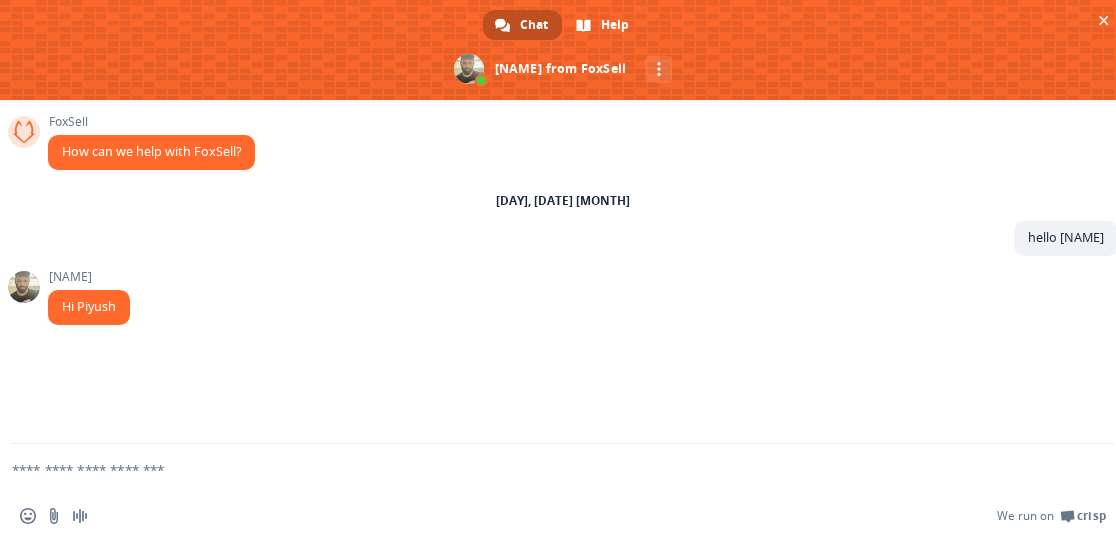 click at bounding box center [539, 469] 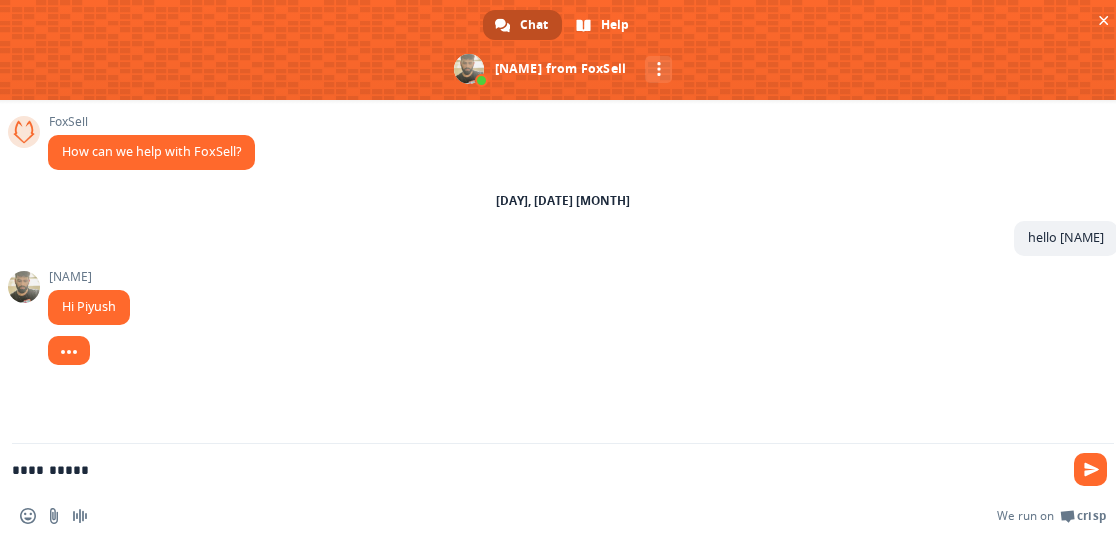 type on "**********" 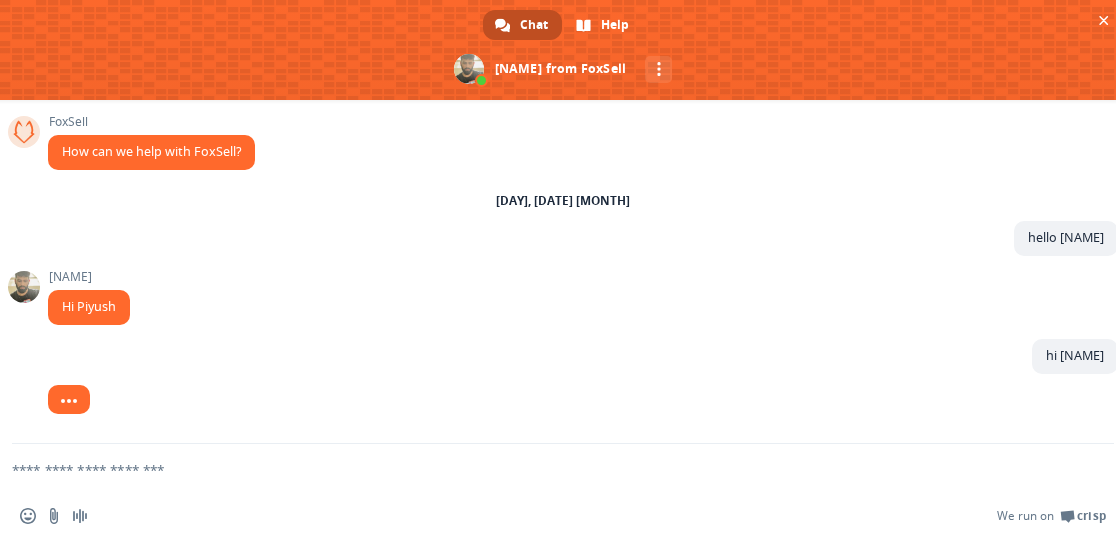 scroll, scrollTop: 0, scrollLeft: 0, axis: both 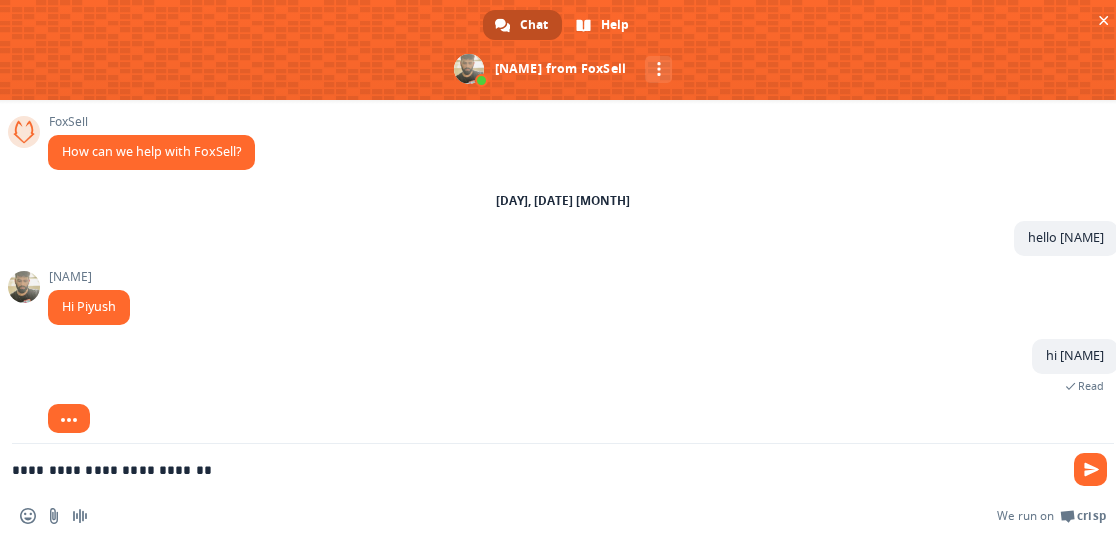 type on "**********" 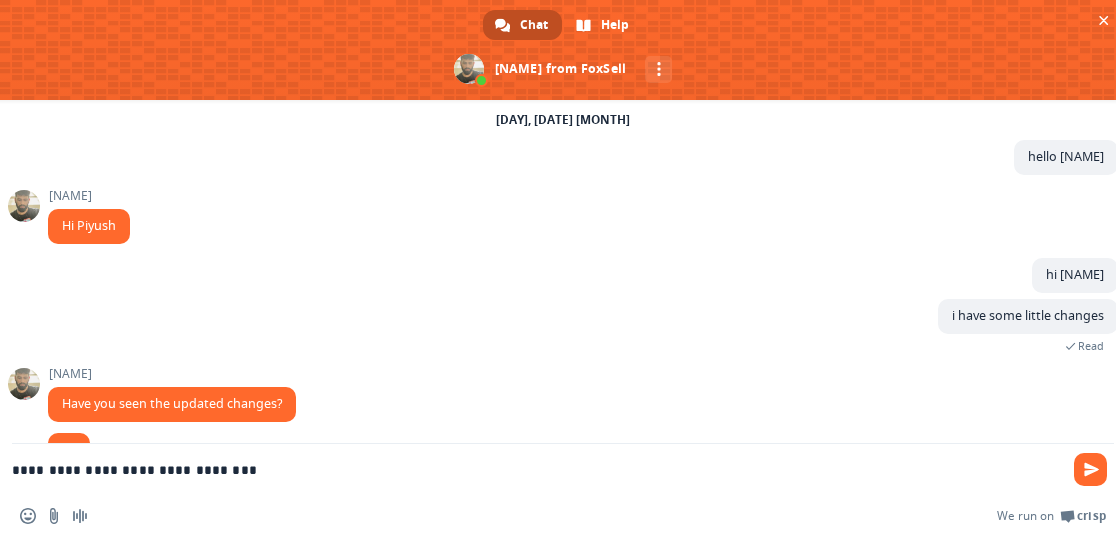 scroll, scrollTop: 121, scrollLeft: 0, axis: vertical 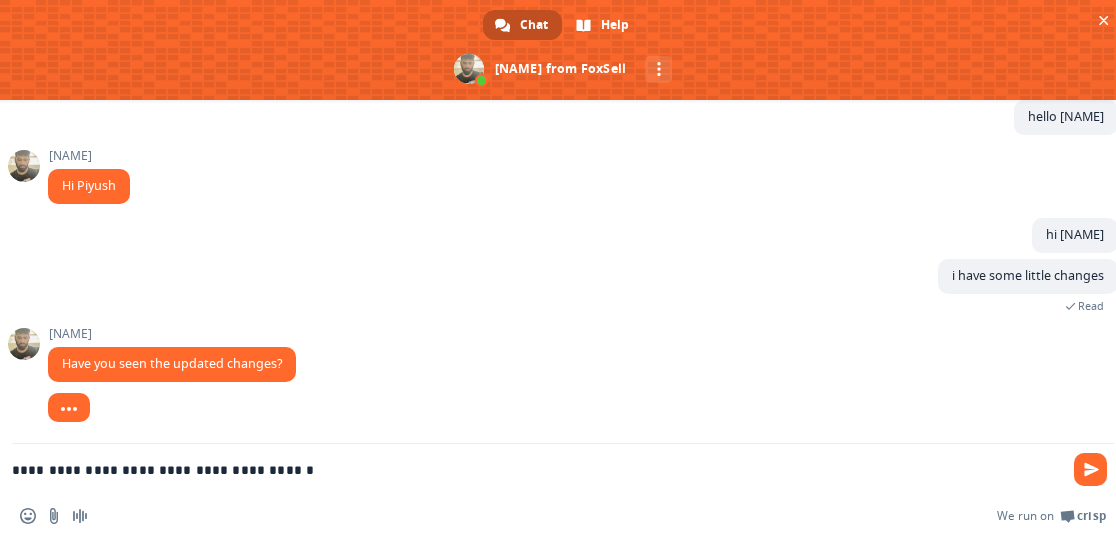 type on "**********" 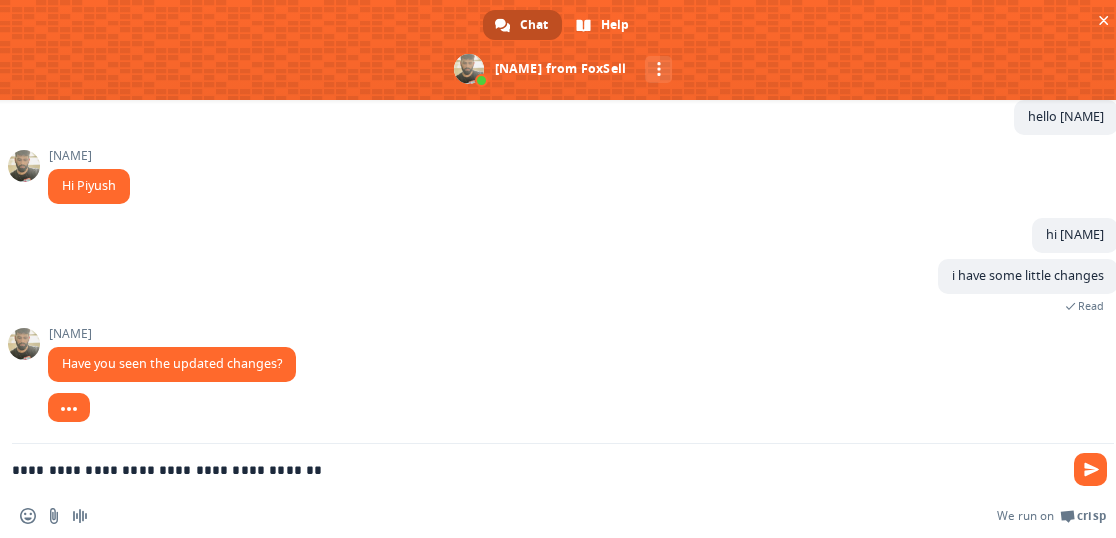 type 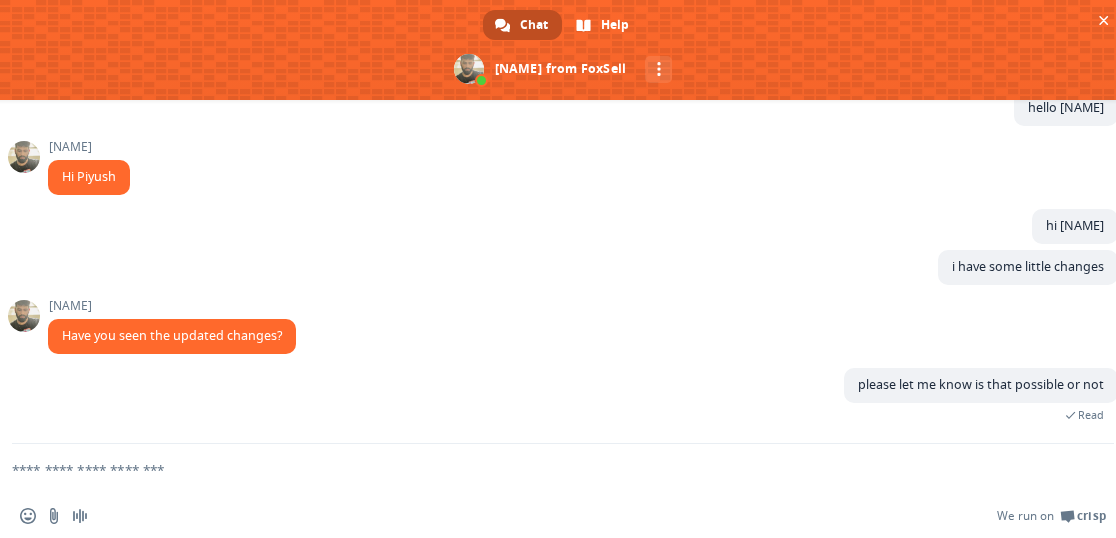 scroll, scrollTop: 239, scrollLeft: 0, axis: vertical 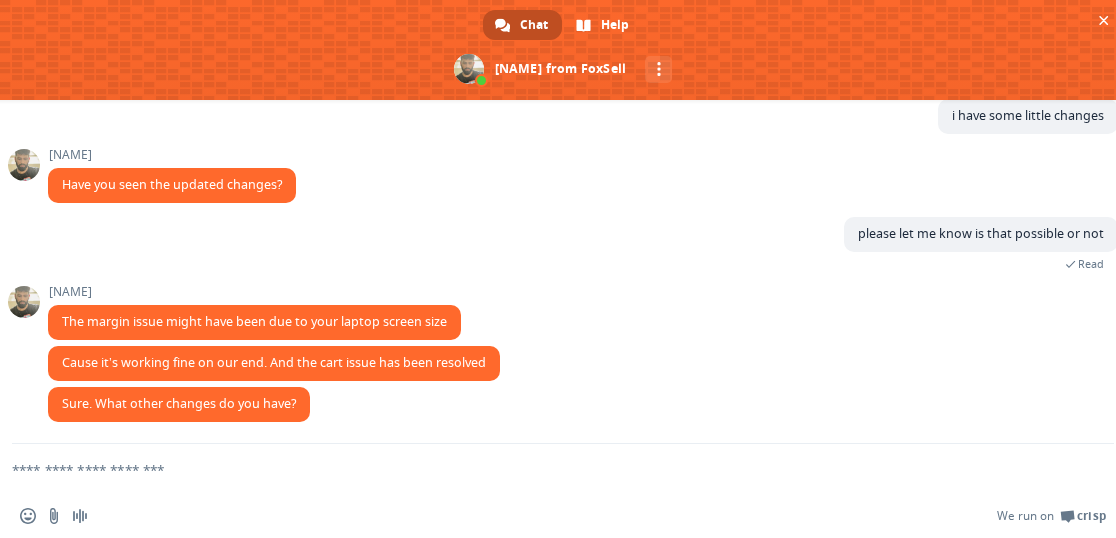 click at bounding box center [539, 469] 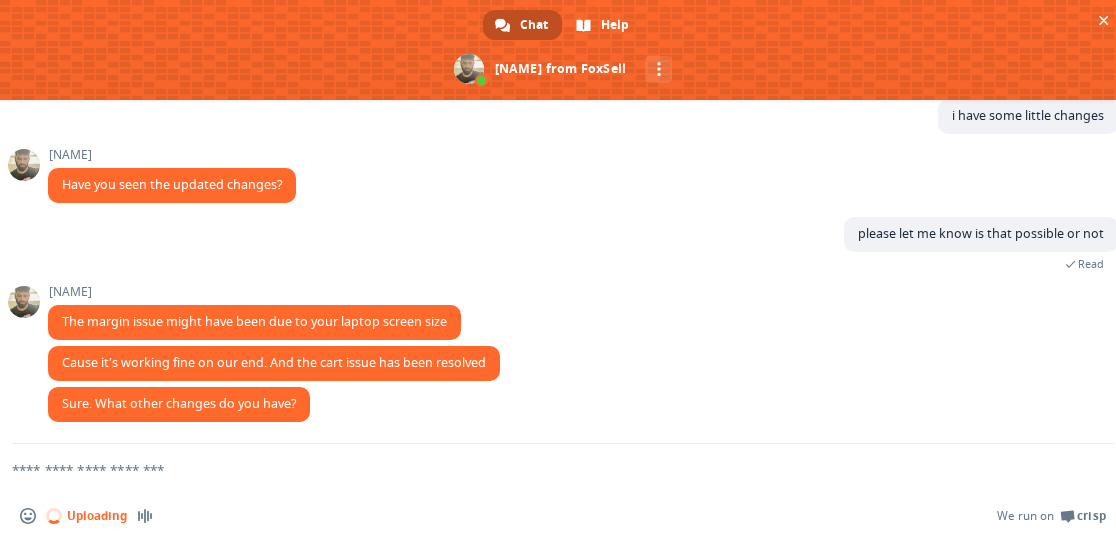 type 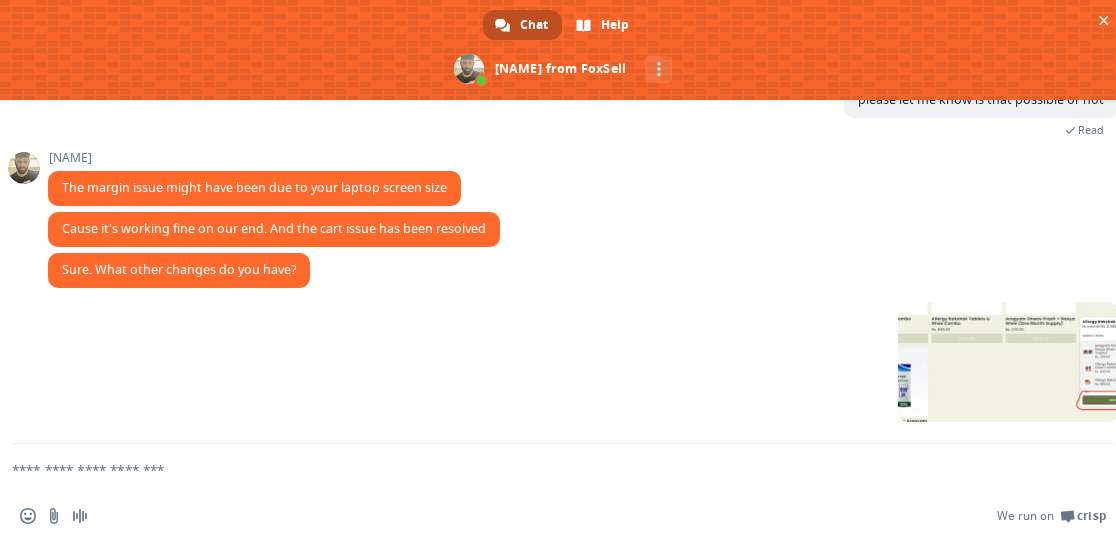 scroll, scrollTop: 415, scrollLeft: 0, axis: vertical 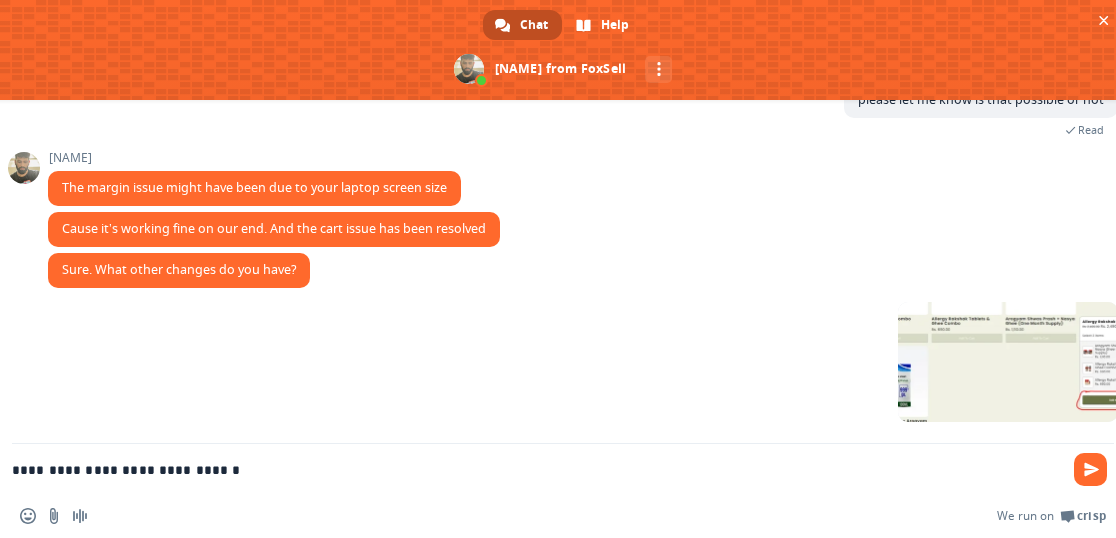 click on "**********" at bounding box center (539, 469) 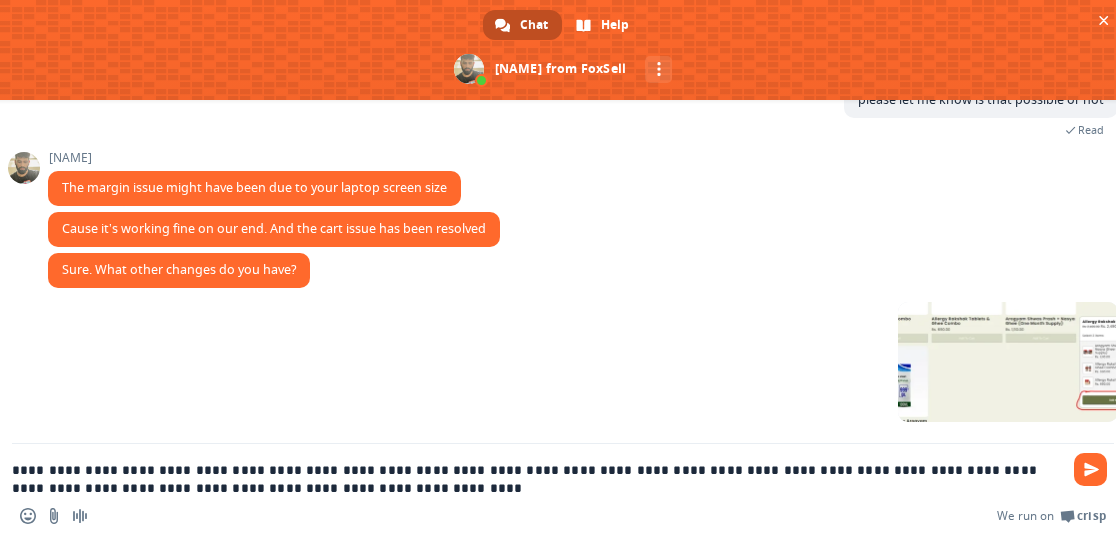 scroll, scrollTop: 3, scrollLeft: 0, axis: vertical 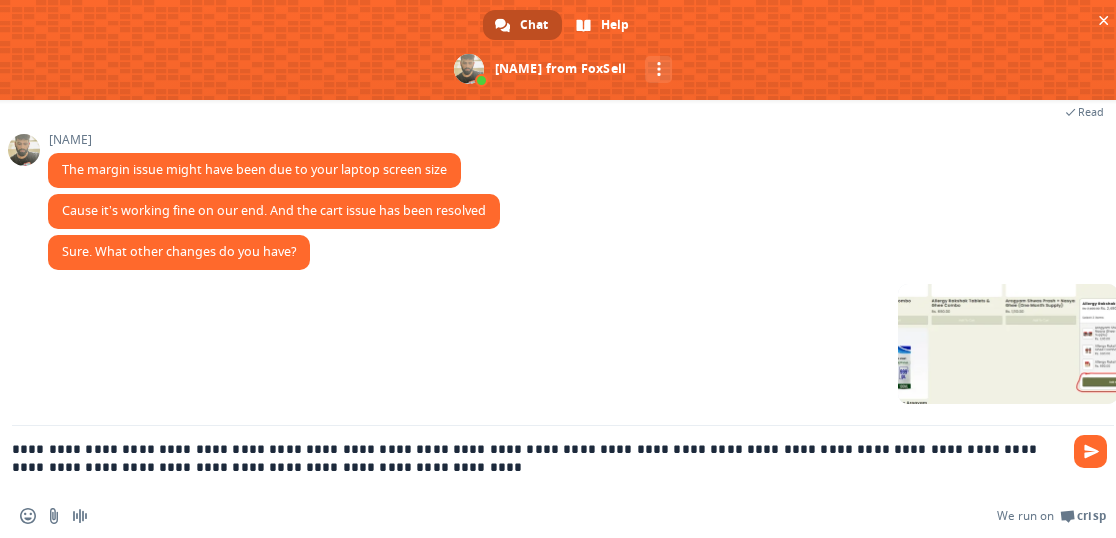 click on "**********" at bounding box center [563, 460] 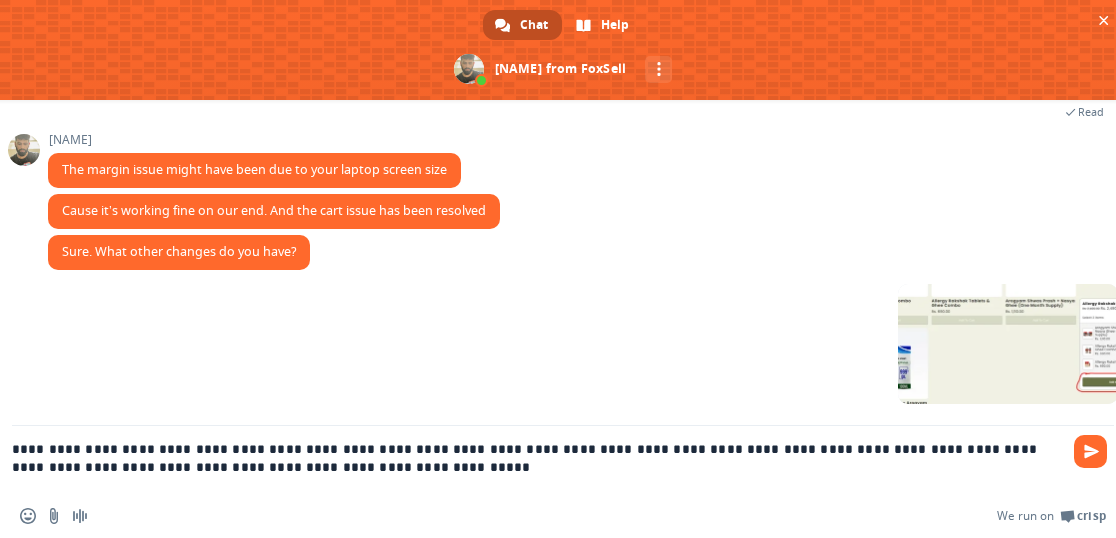 type on "**********" 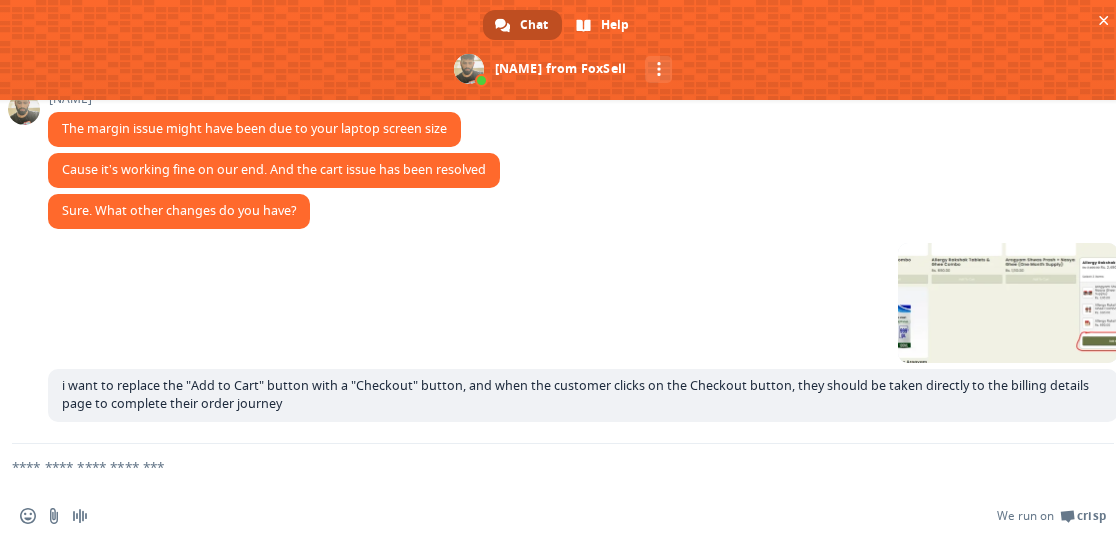 scroll, scrollTop: 474, scrollLeft: 0, axis: vertical 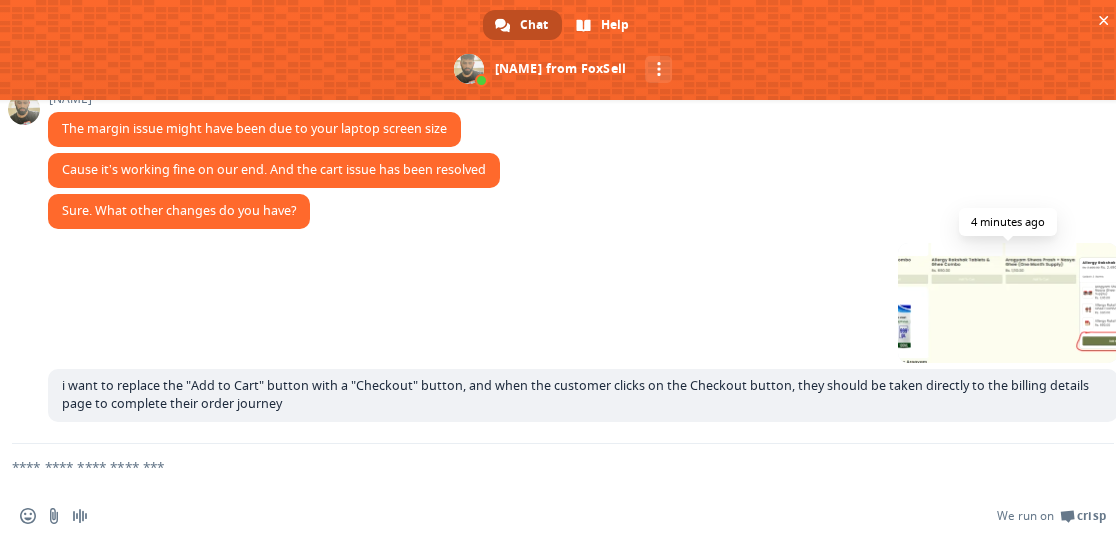 type 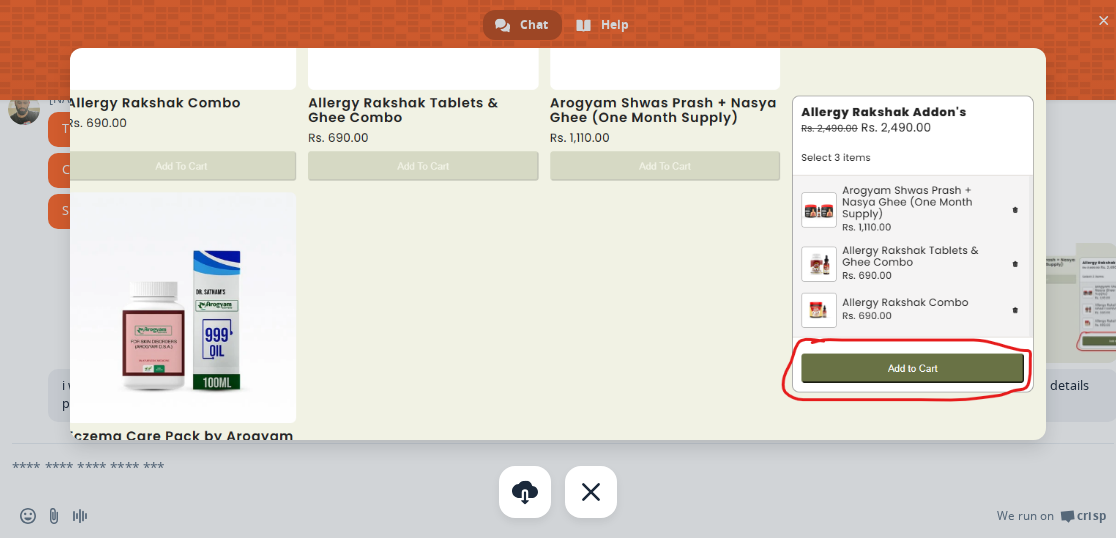 click at bounding box center (558, 269) 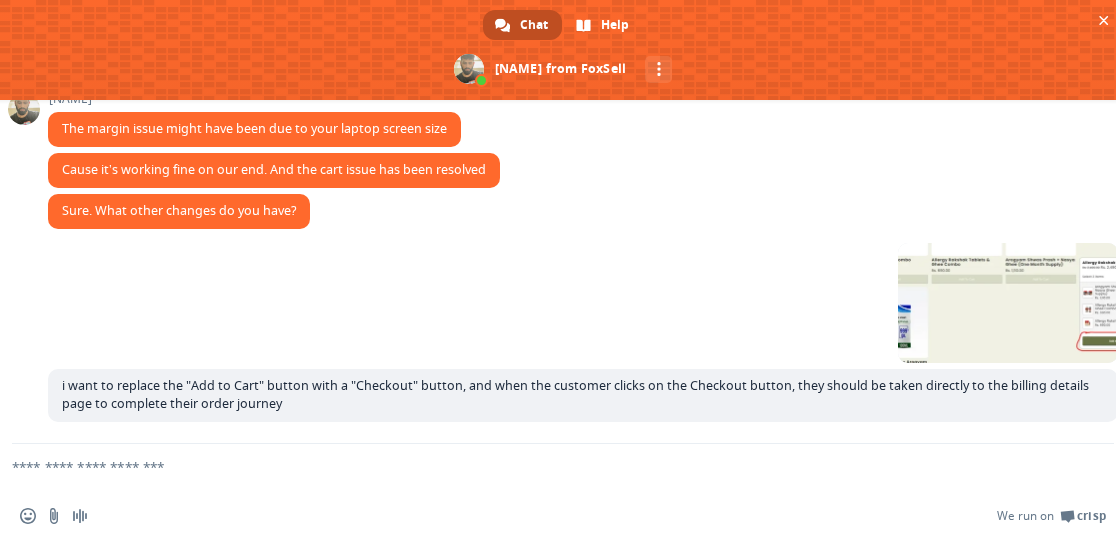 scroll, scrollTop: 354, scrollLeft: 0, axis: vertical 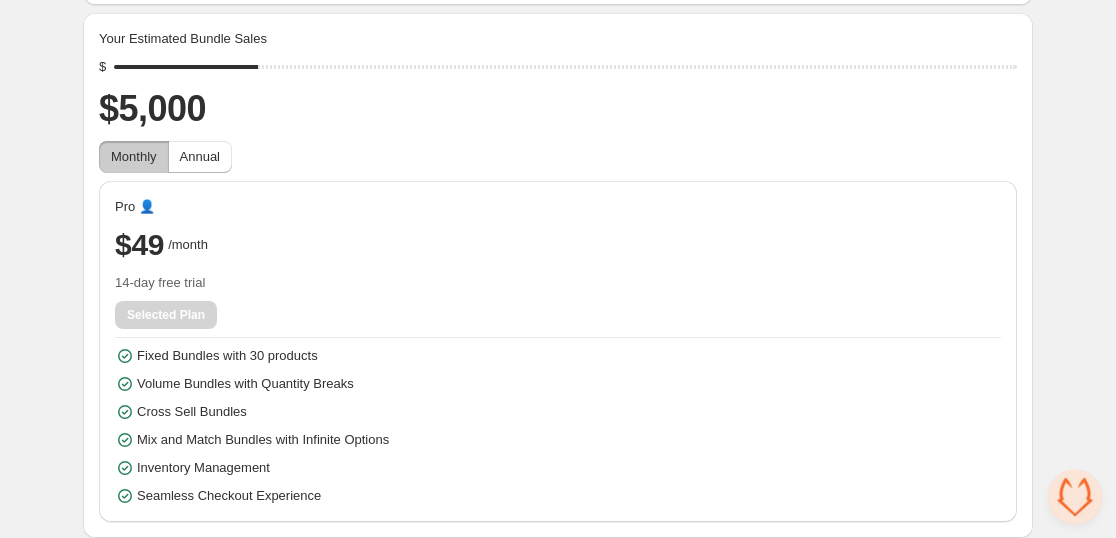 click on "Monthly" at bounding box center (134, 156) 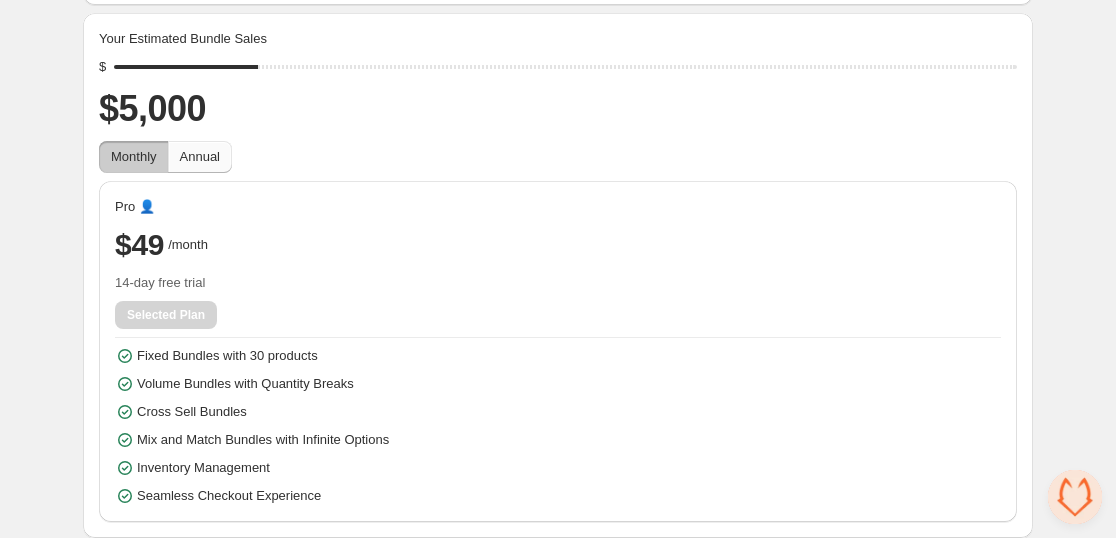 click on "Annual" at bounding box center (200, 156) 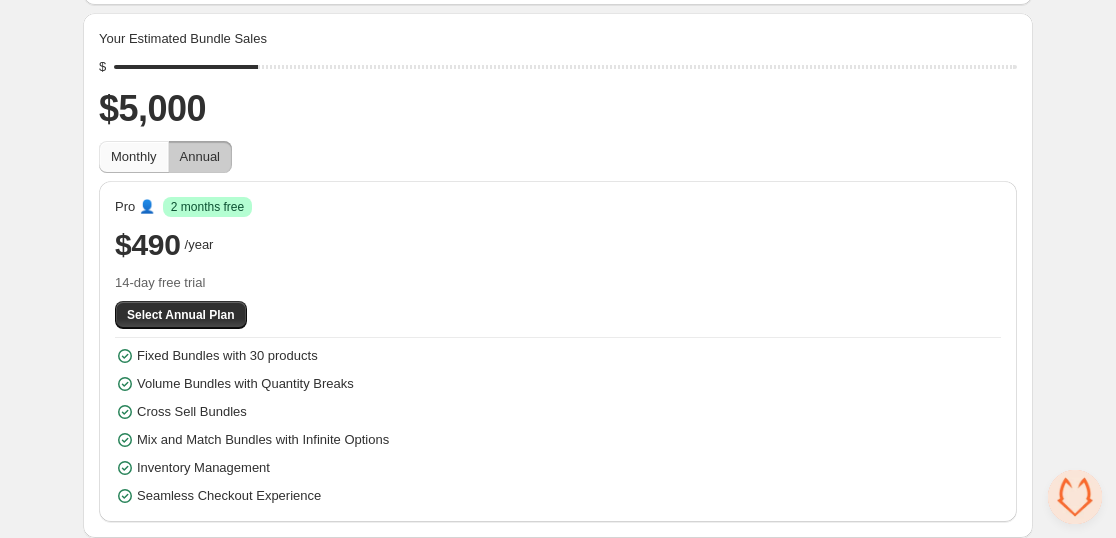 click on "Monthly" at bounding box center [134, 156] 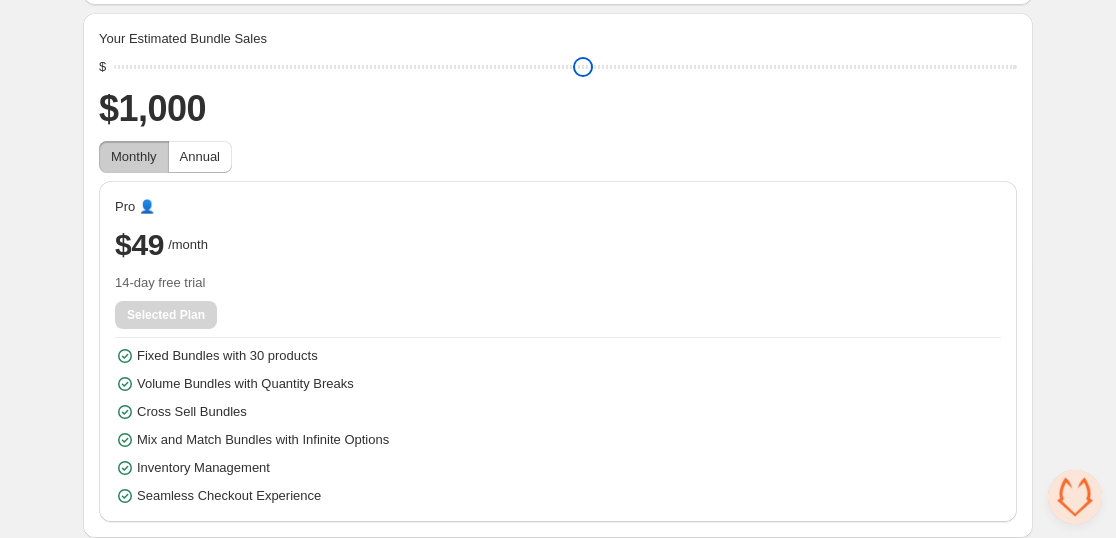drag, startPoint x: 269, startPoint y: 73, endPoint x: 102, endPoint y: 87, distance: 167.5858 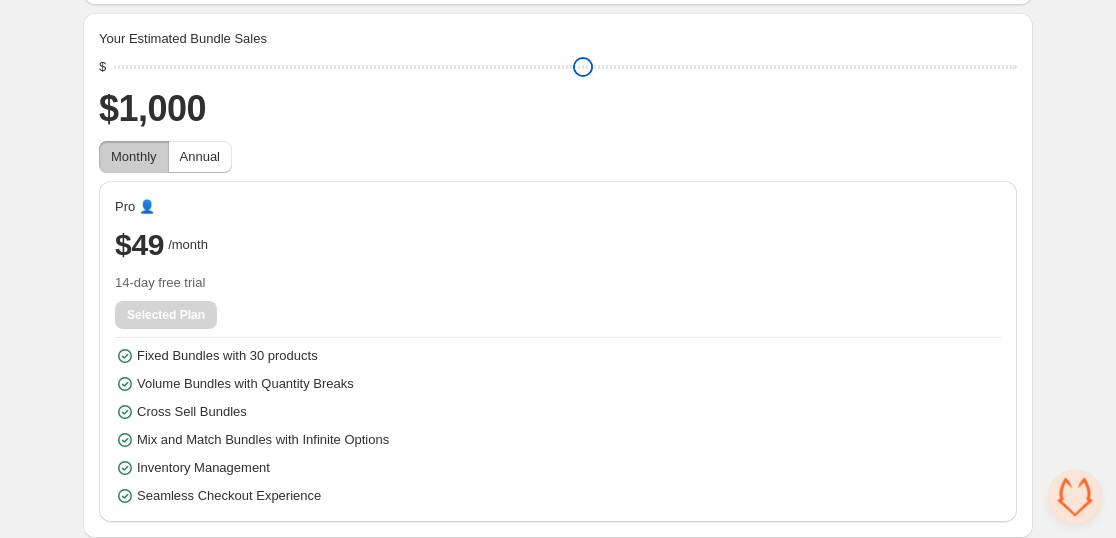 type on "****" 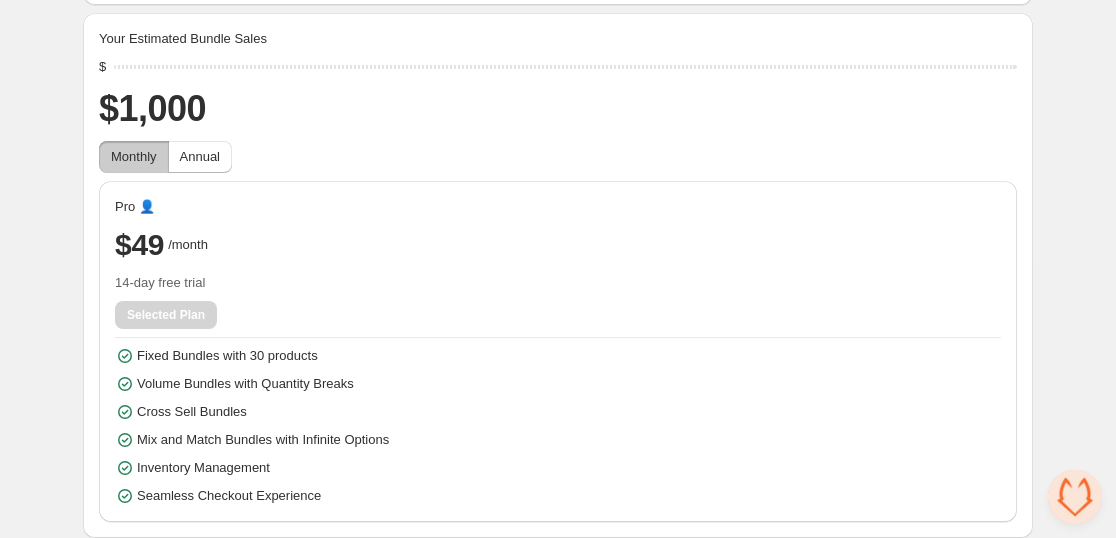 click on "14-day free trial" at bounding box center [558, 283] 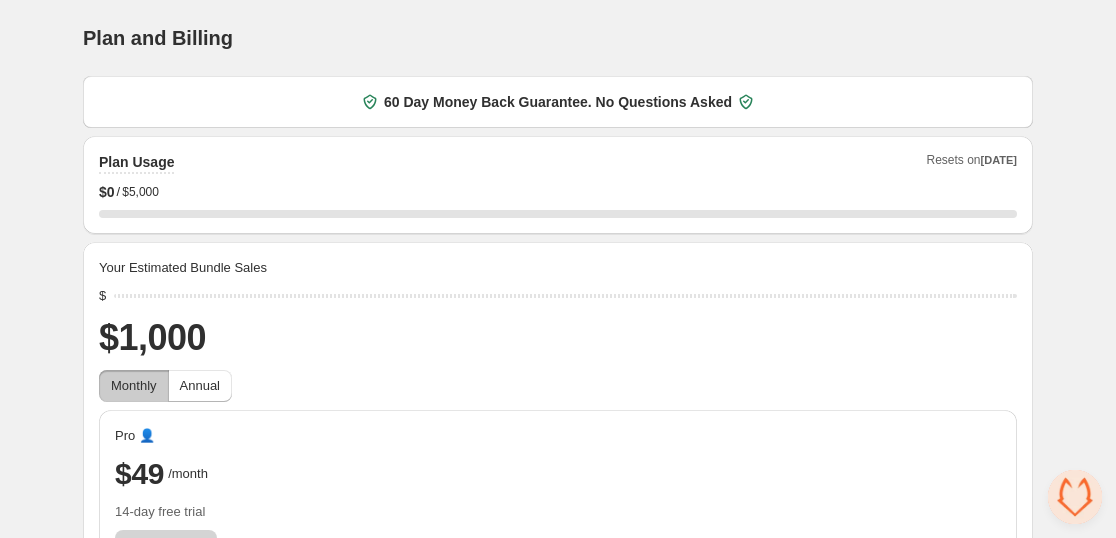 scroll, scrollTop: 6, scrollLeft: 0, axis: vertical 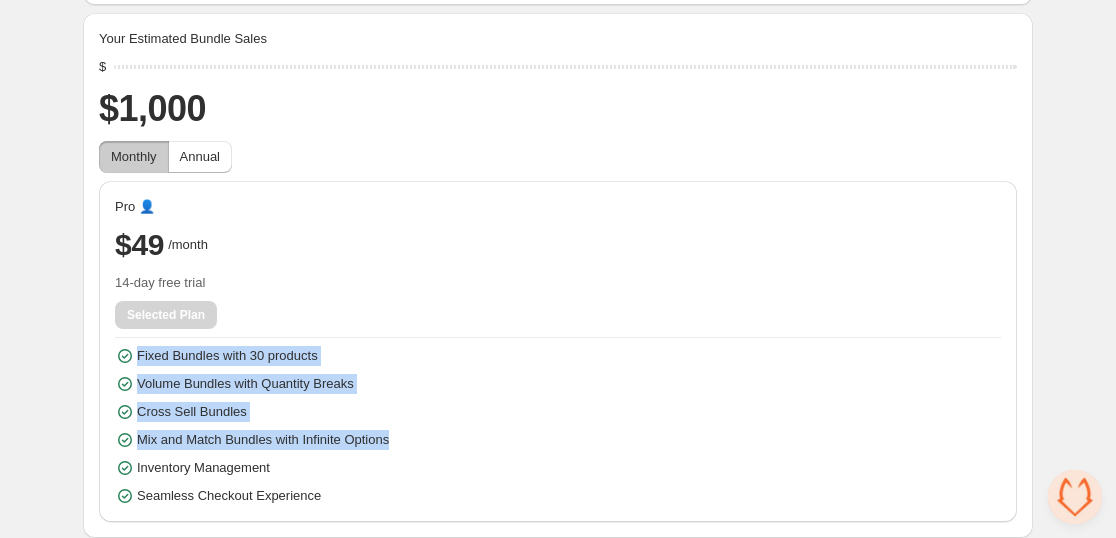 drag, startPoint x: 1110, startPoint y: 433, endPoint x: 1120, endPoint y: 286, distance: 147.33974 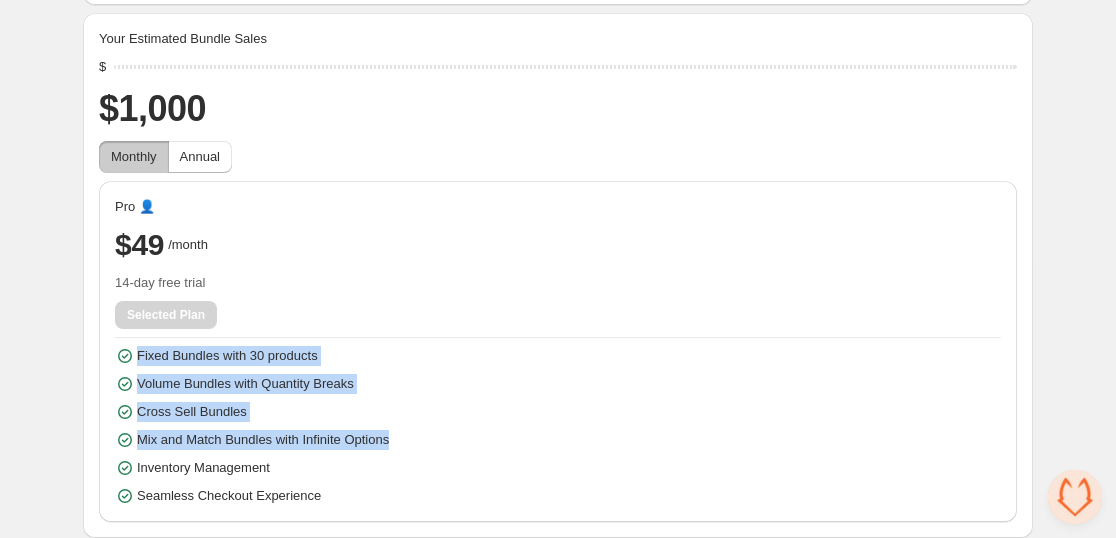 click on "Home Bundles Analytics Plan and Billing Plan and Billing. This page is ready Plan and Billing 60 Day Money Back Guarantee. No Questions Asked Plan Usage Resets on  Aug 1st $ 0 / $5,000 0 % Your Estimated Bundle Sales $ $1,000 Monthly Annual Pro 👤 $49 /month 14-day free trial Selected Plan Fixed Bundles with 30 products Volume Bundles with Quantity Breaks Cross Sell Bundles Mix and Match Bundles with Infinite Options Inventory Management Seamless Checkout Experience" at bounding box center [558, 154] 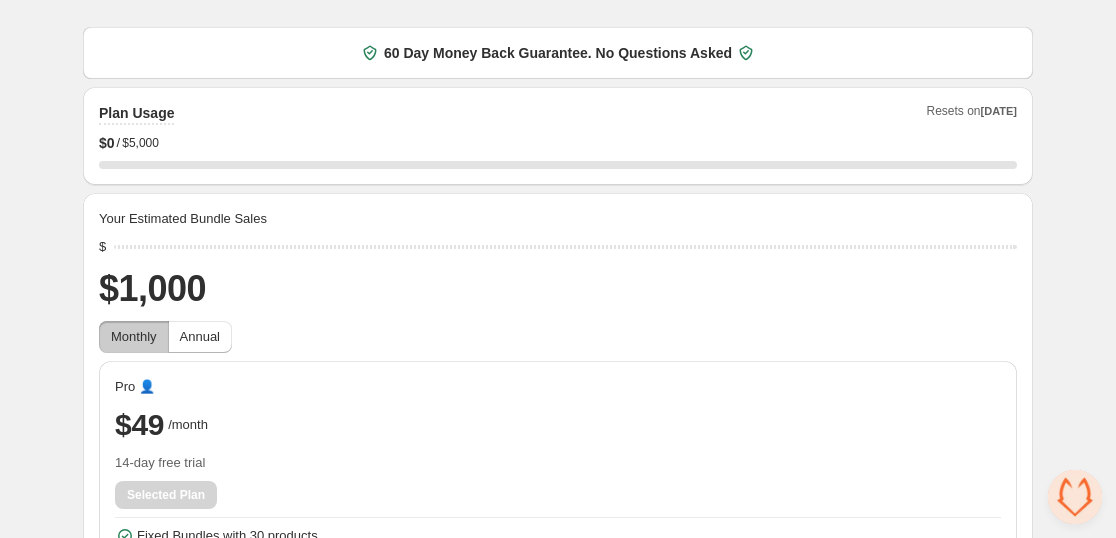 scroll, scrollTop: 0, scrollLeft: 0, axis: both 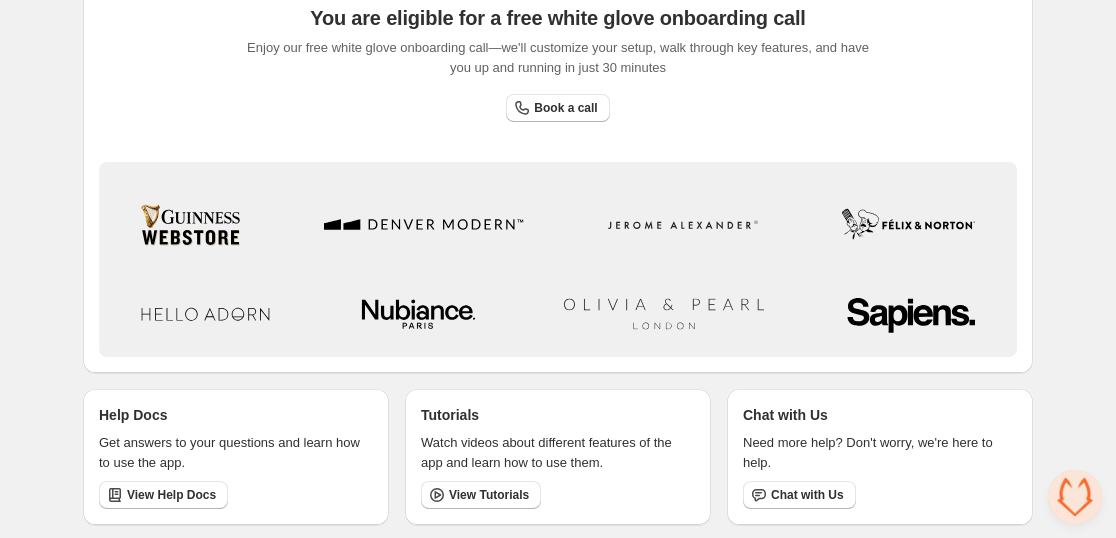 click at bounding box center (1075, 497) 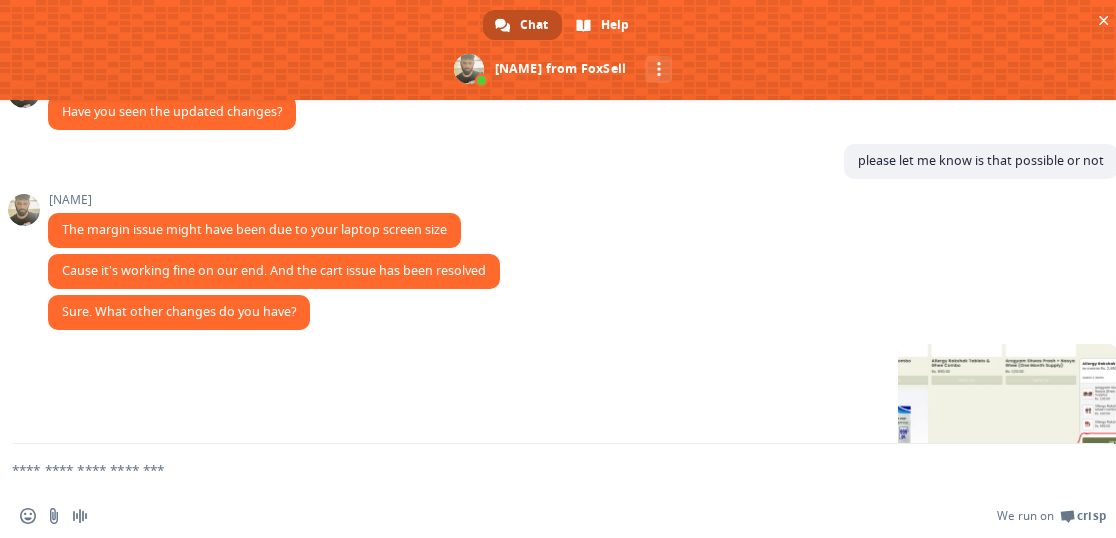 scroll, scrollTop: 455, scrollLeft: 0, axis: vertical 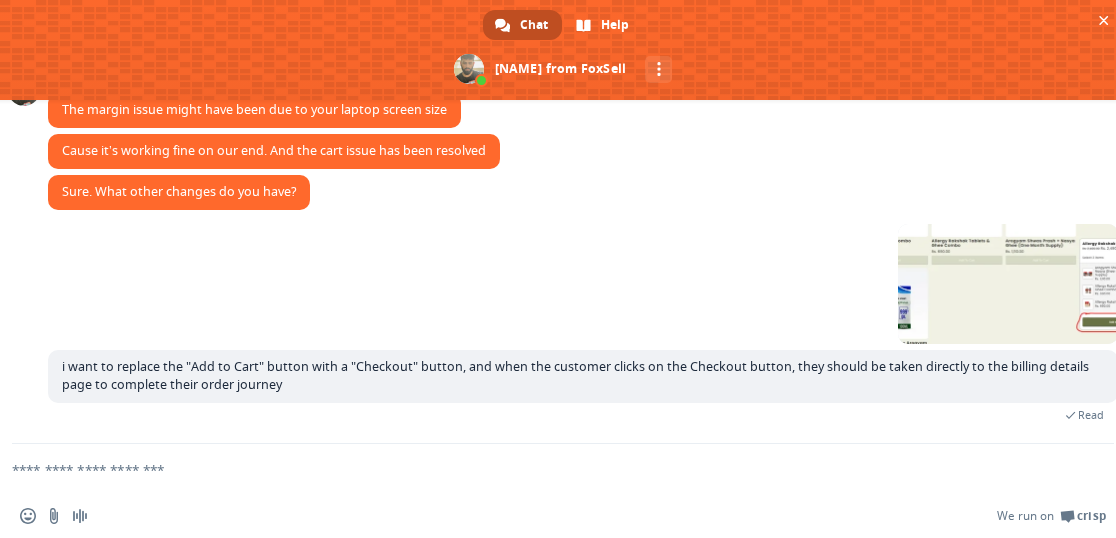 click at bounding box center (539, 469) 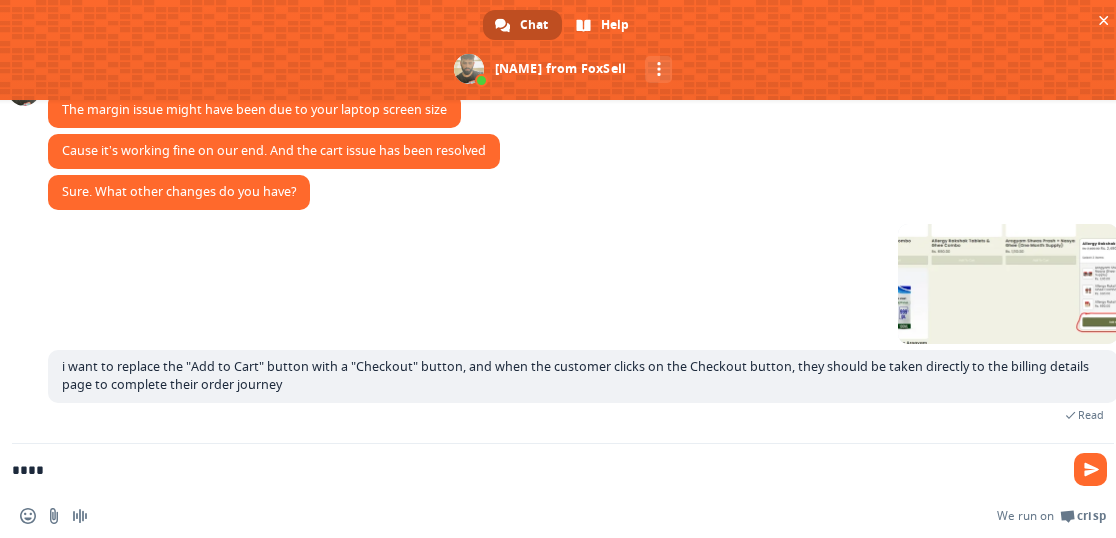 type on "*****" 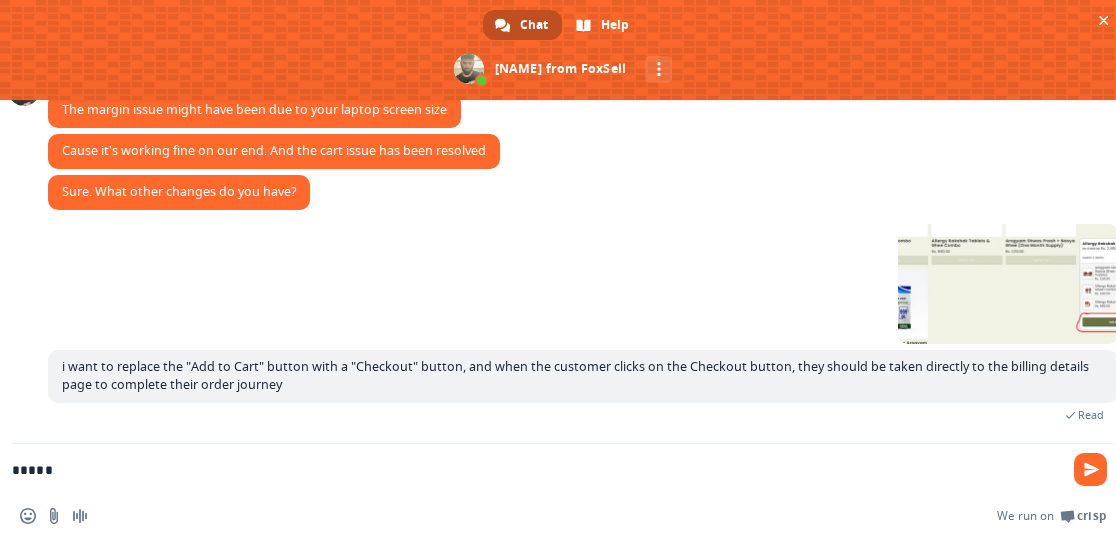 type 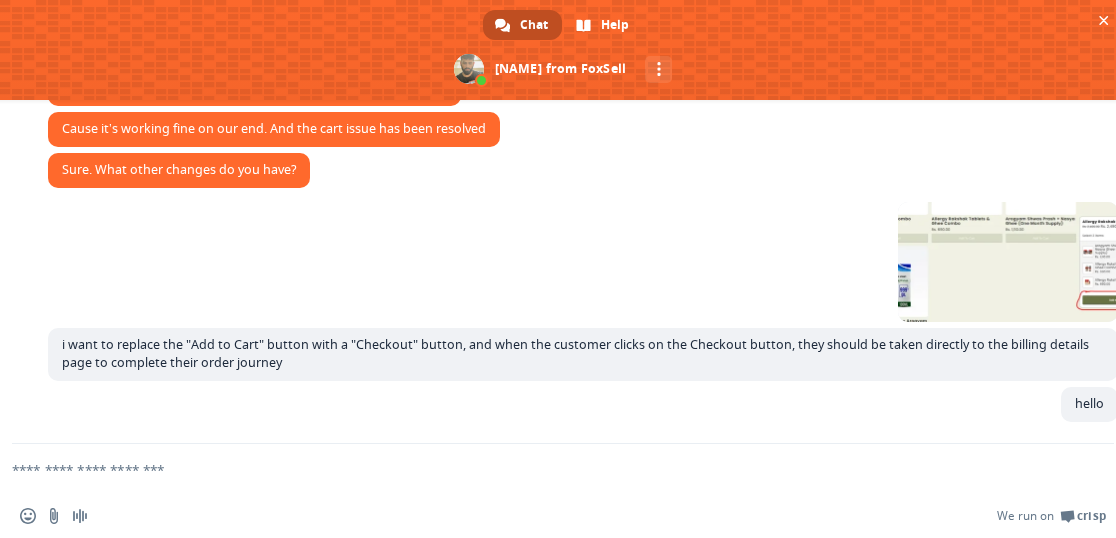 scroll, scrollTop: 496, scrollLeft: 0, axis: vertical 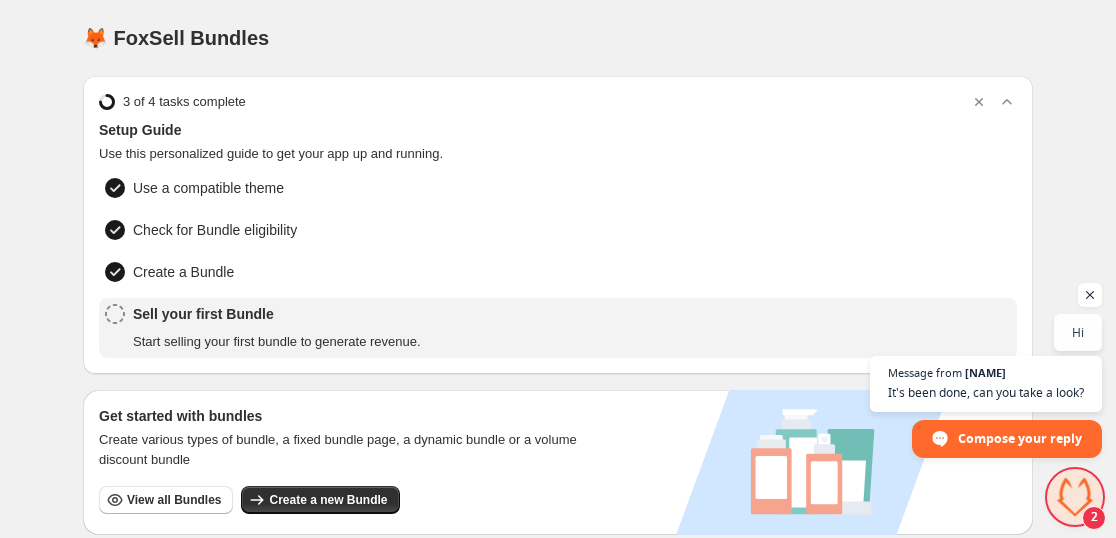 click at bounding box center [1075, 497] 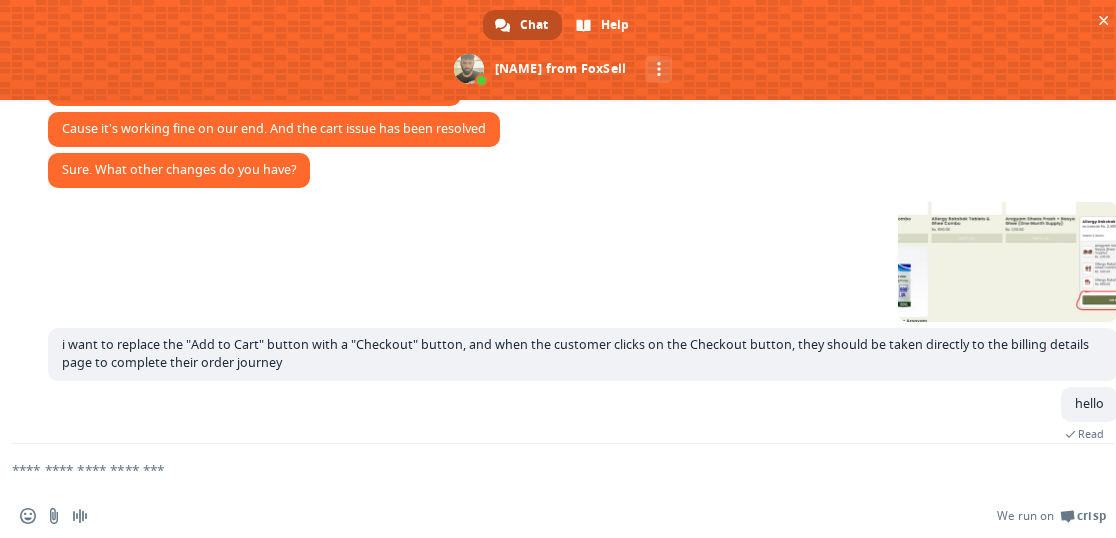 scroll, scrollTop: 625, scrollLeft: 0, axis: vertical 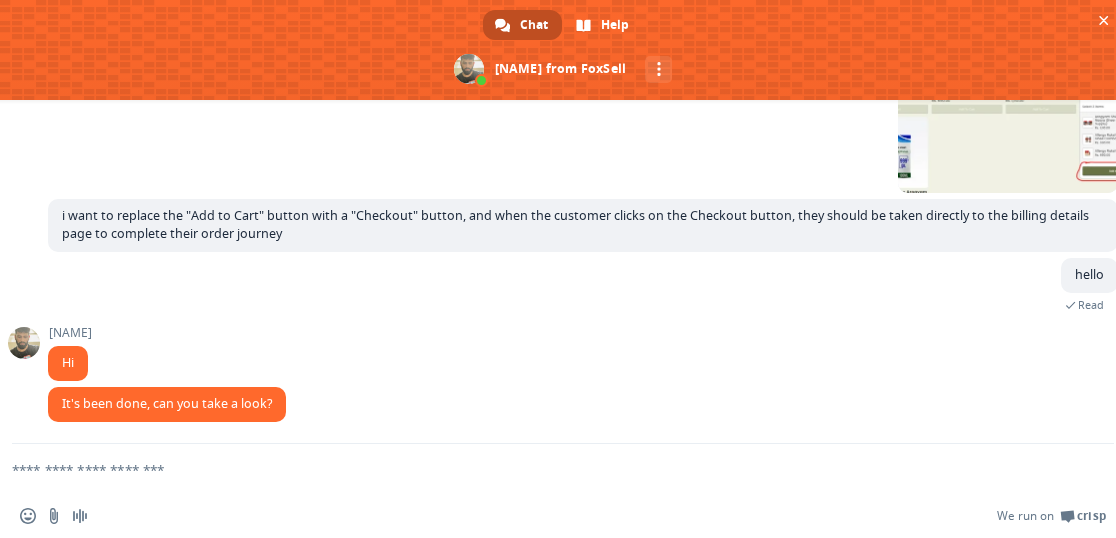 click at bounding box center [539, 469] 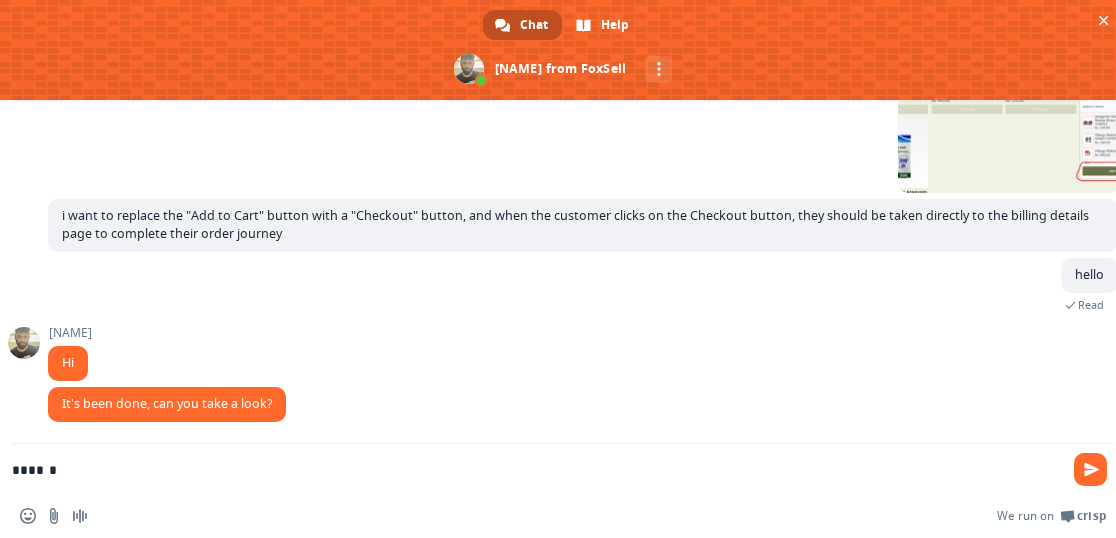 type on "*******" 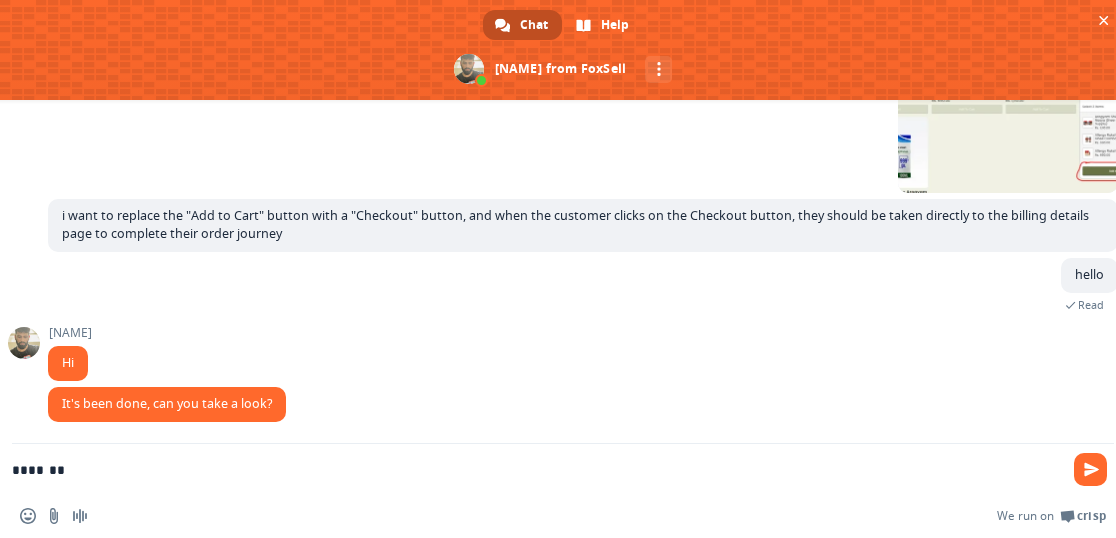 type 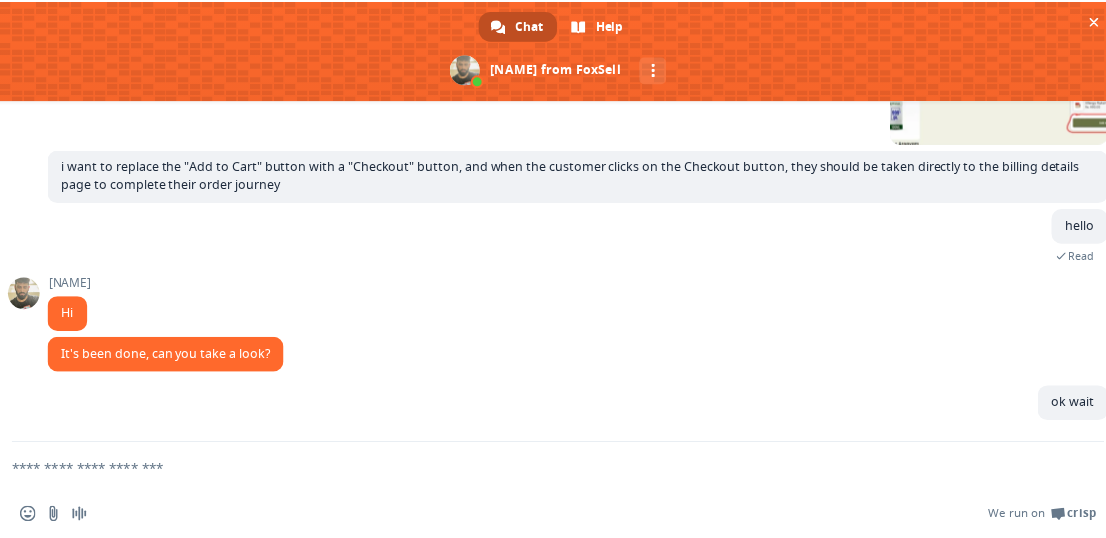 scroll, scrollTop: 674, scrollLeft: 0, axis: vertical 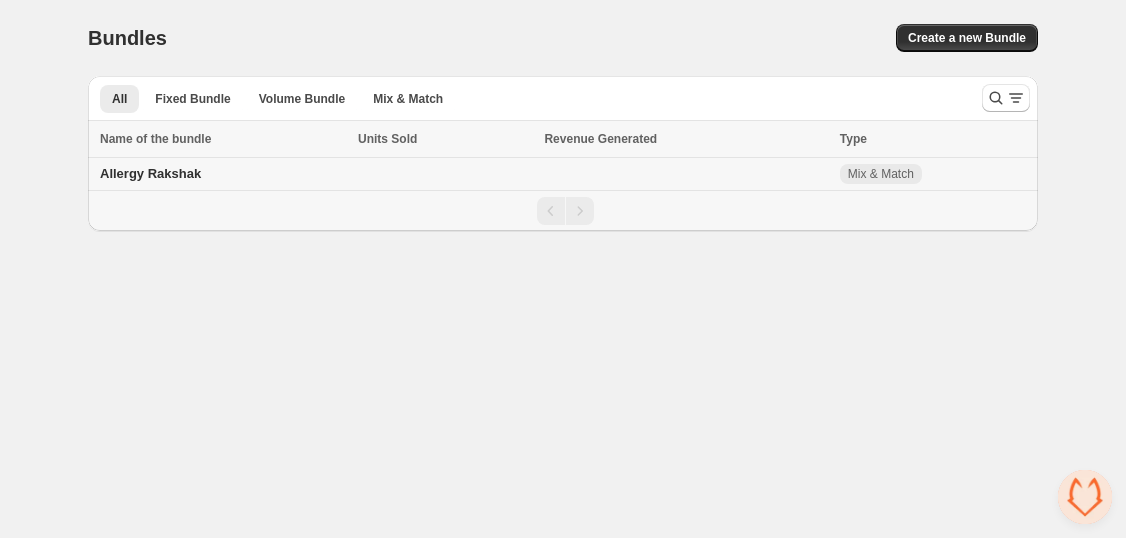 click on "Allergy Rakshak" at bounding box center [150, 173] 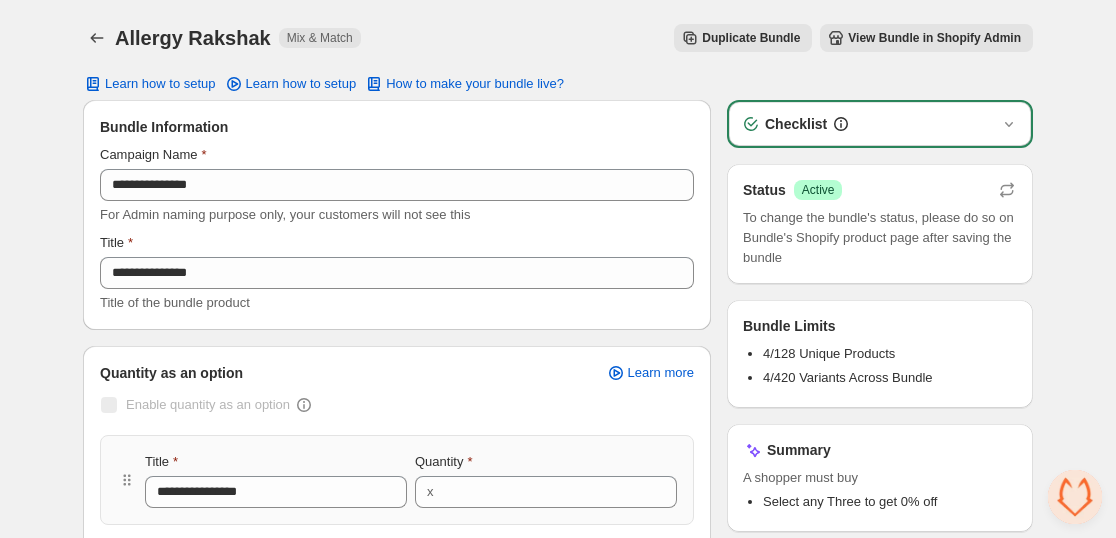 scroll, scrollTop: 0, scrollLeft: 0, axis: both 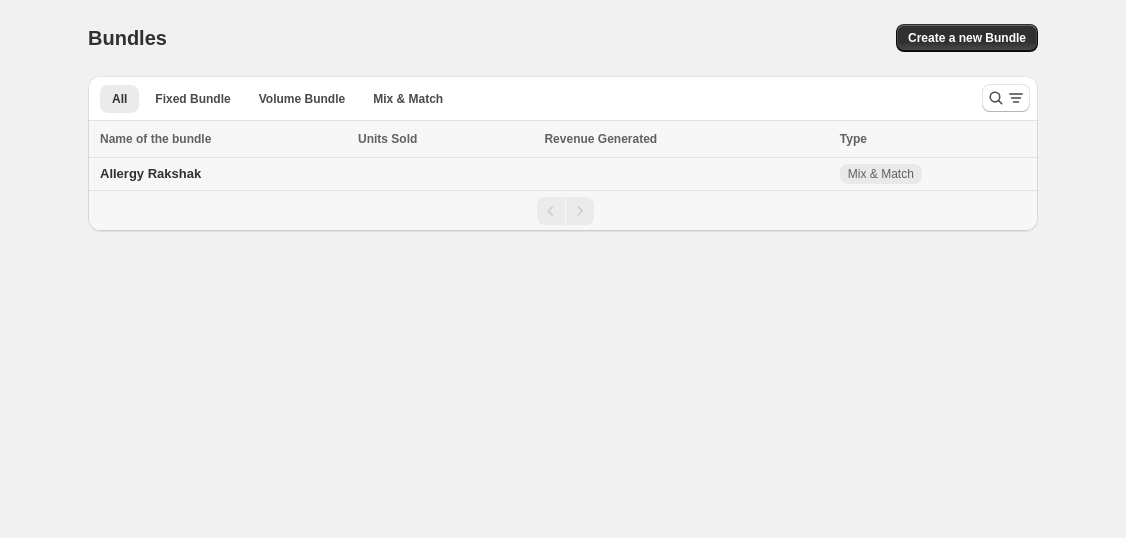 click on "Allergy Rakshak" at bounding box center [150, 173] 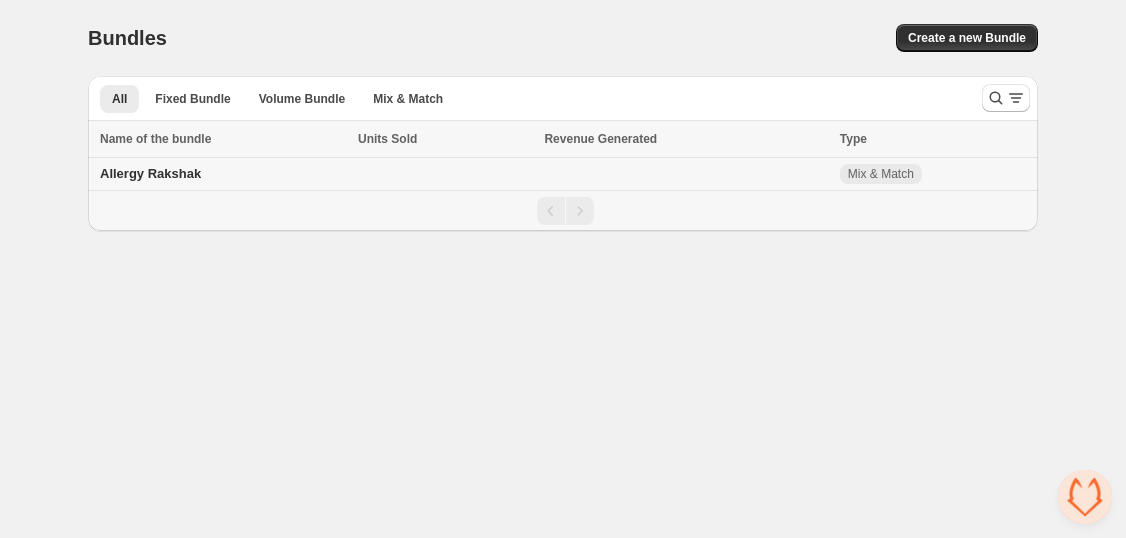 scroll, scrollTop: 674, scrollLeft: 0, axis: vertical 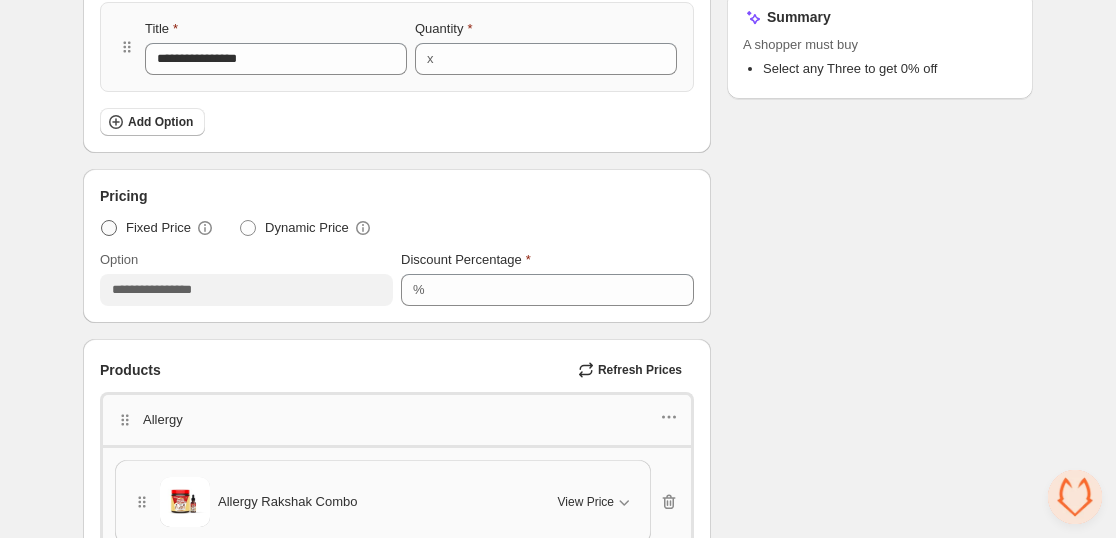click at bounding box center (109, 228) 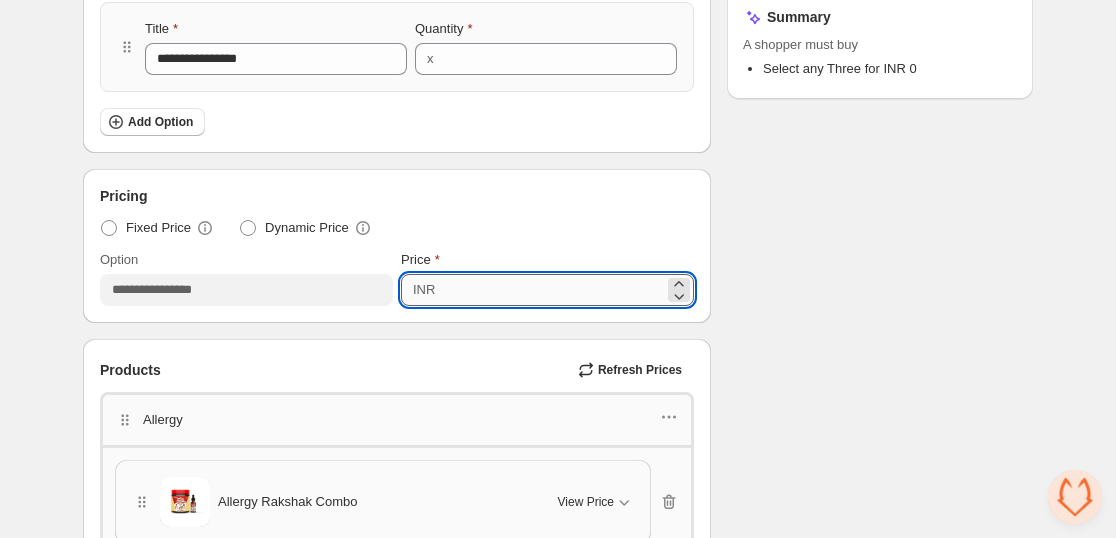 click on "*" at bounding box center [552, 290] 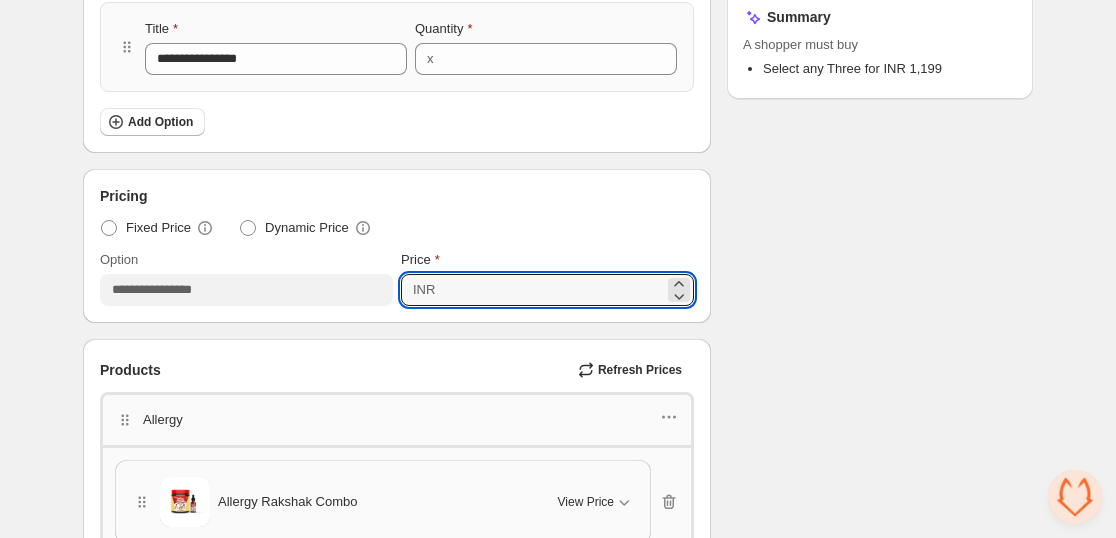 type on "****" 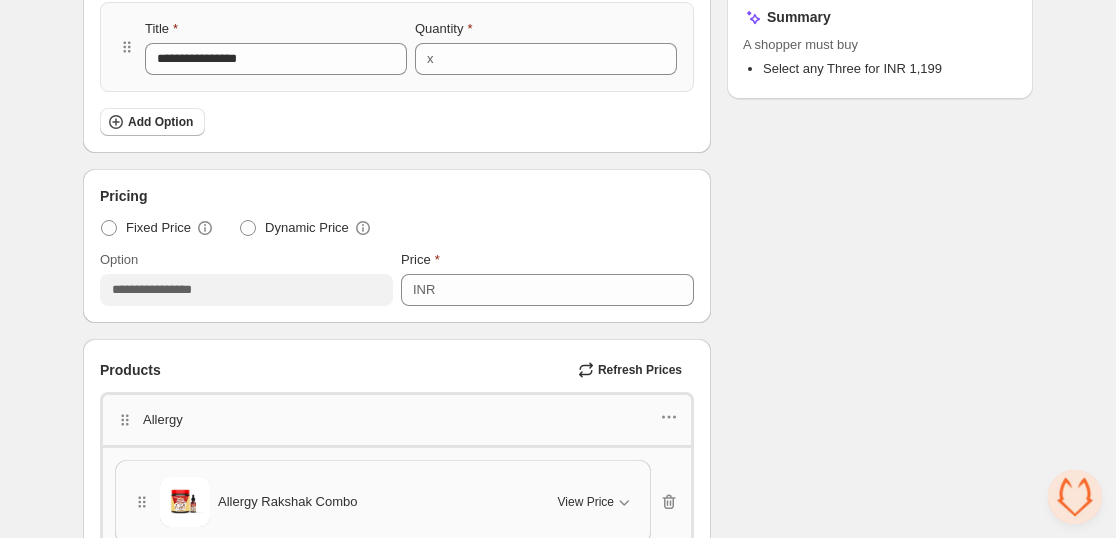 scroll, scrollTop: 867, scrollLeft: 0, axis: vertical 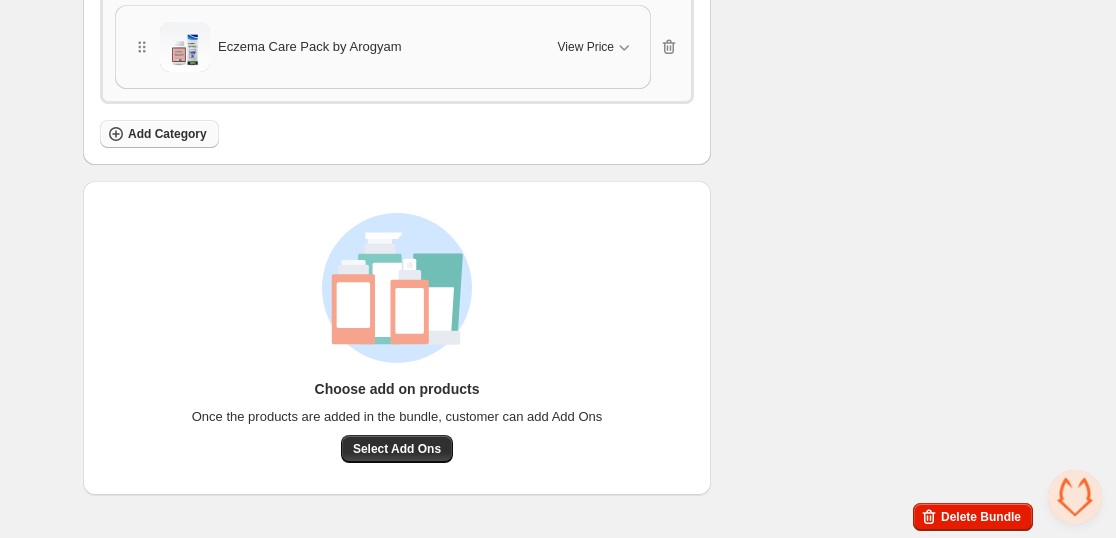 click on "Add Category" at bounding box center (167, 134) 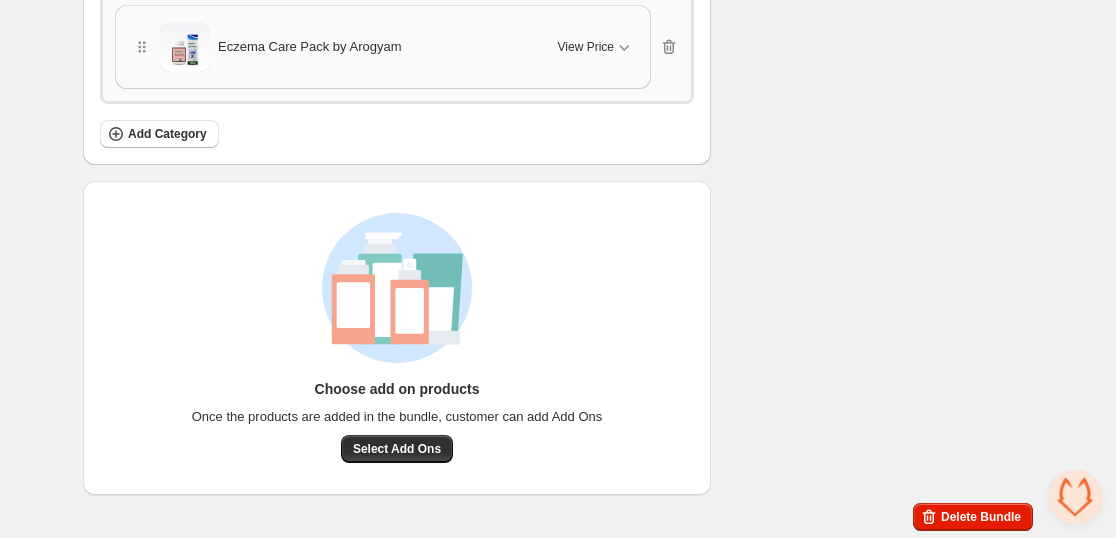 scroll, scrollTop: 731, scrollLeft: 0, axis: vertical 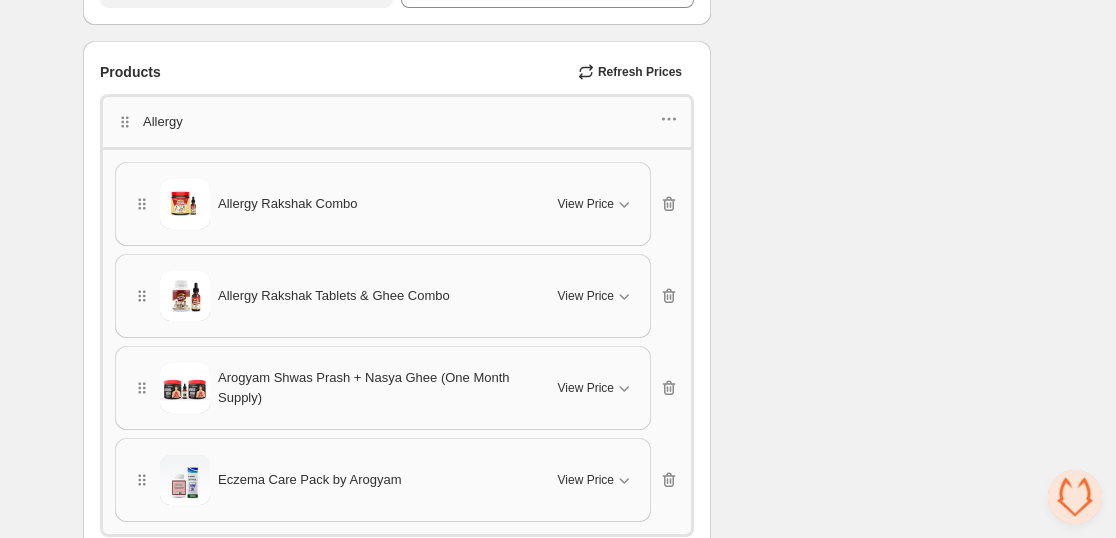 click on "Allergy Rakshak  Combo" at bounding box center (333, 204) 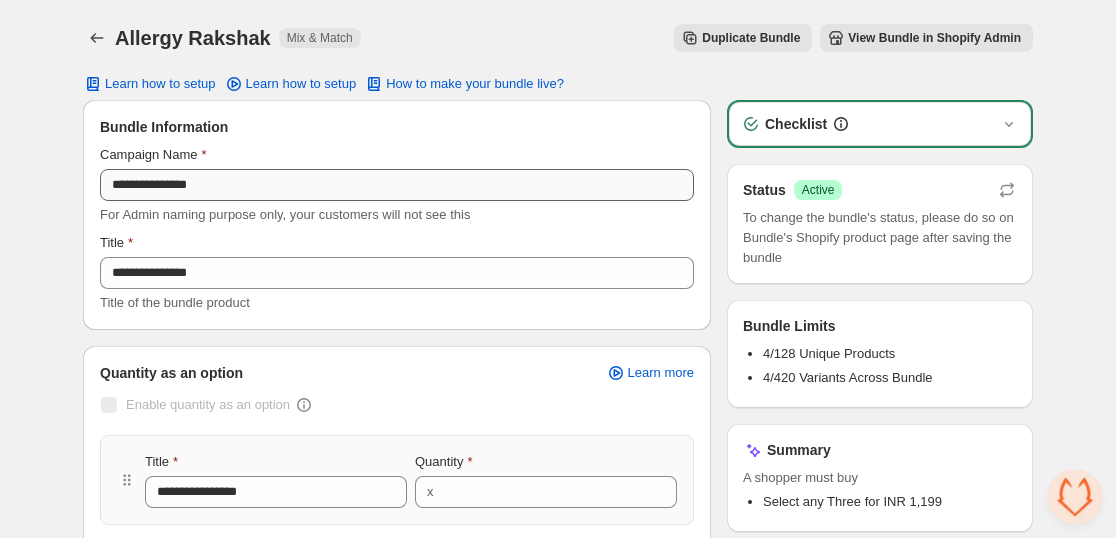 scroll, scrollTop: 433, scrollLeft: 0, axis: vertical 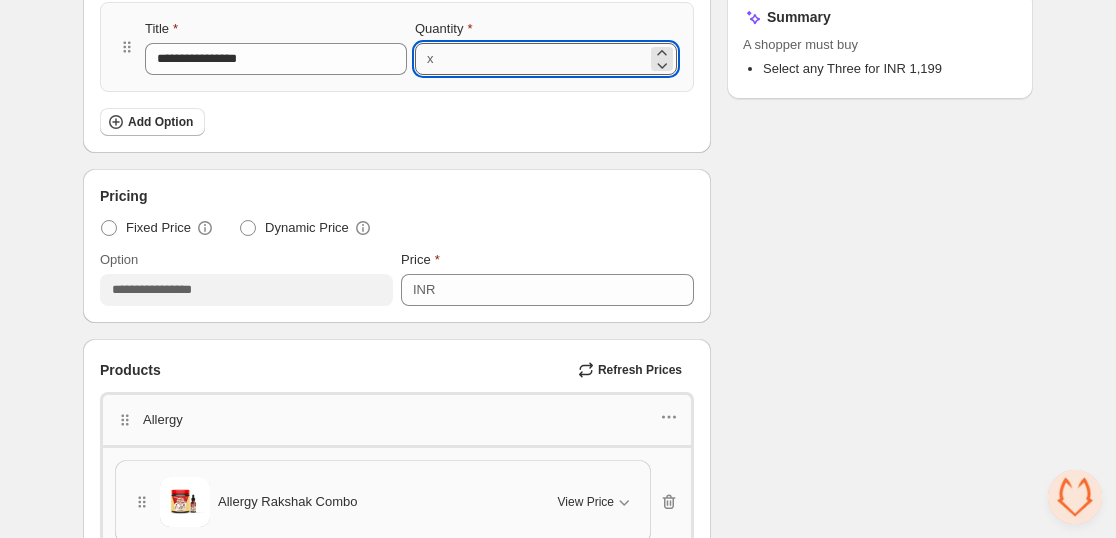click on "*" at bounding box center [544, 59] 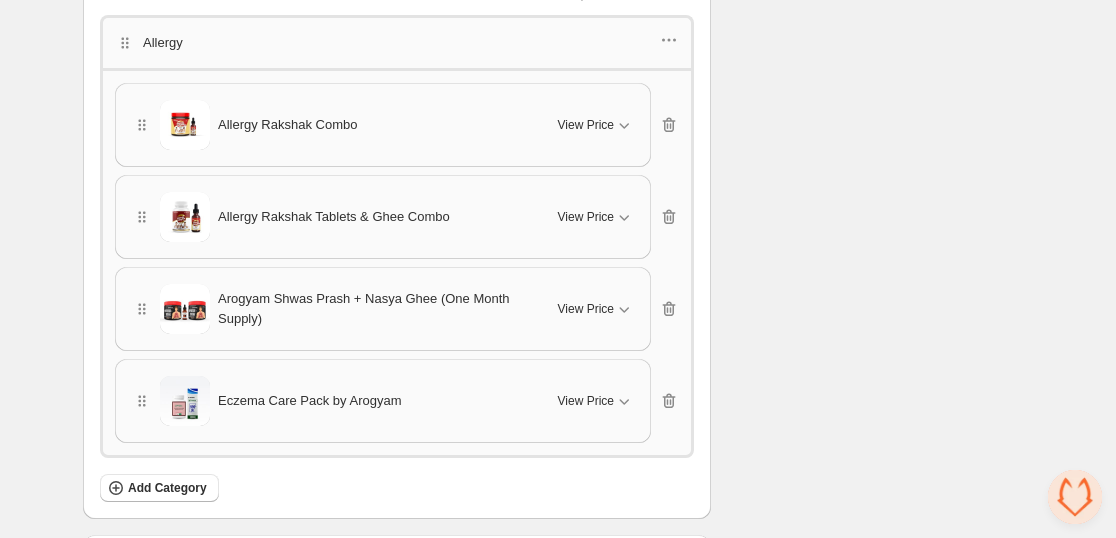 scroll, scrollTop: 827, scrollLeft: 0, axis: vertical 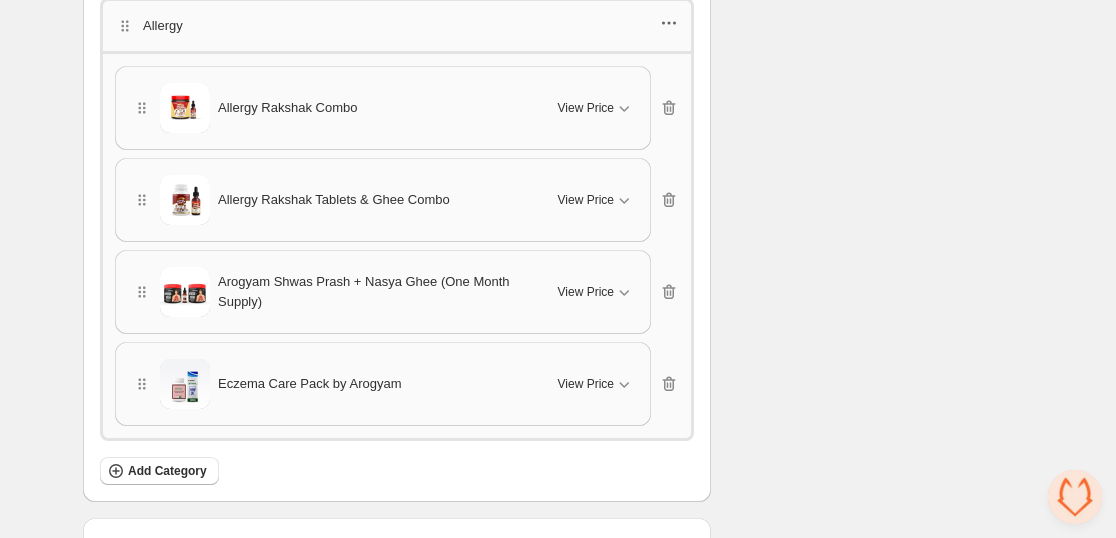 click 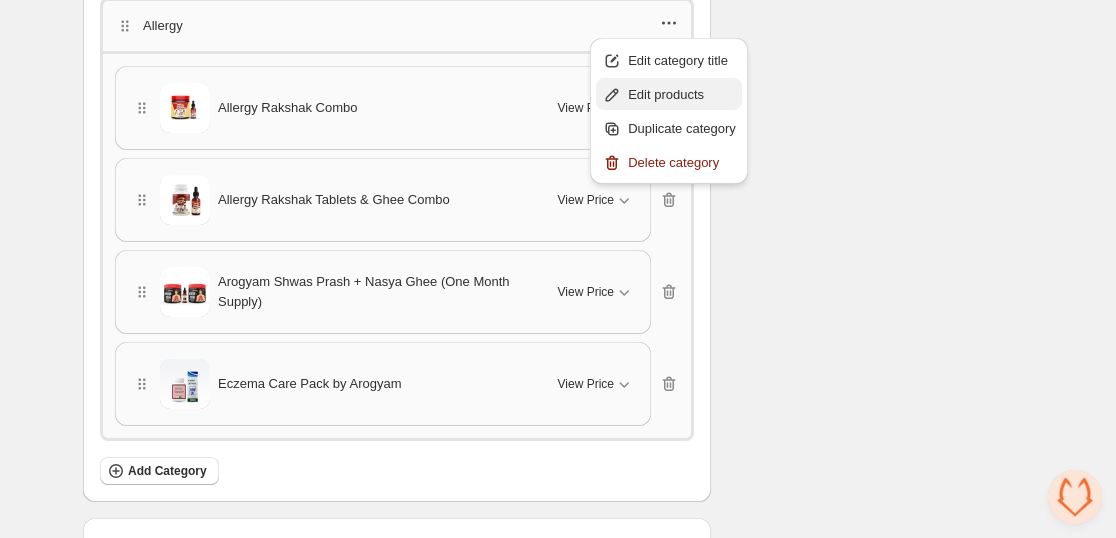 click on "Edit products" at bounding box center [682, 95] 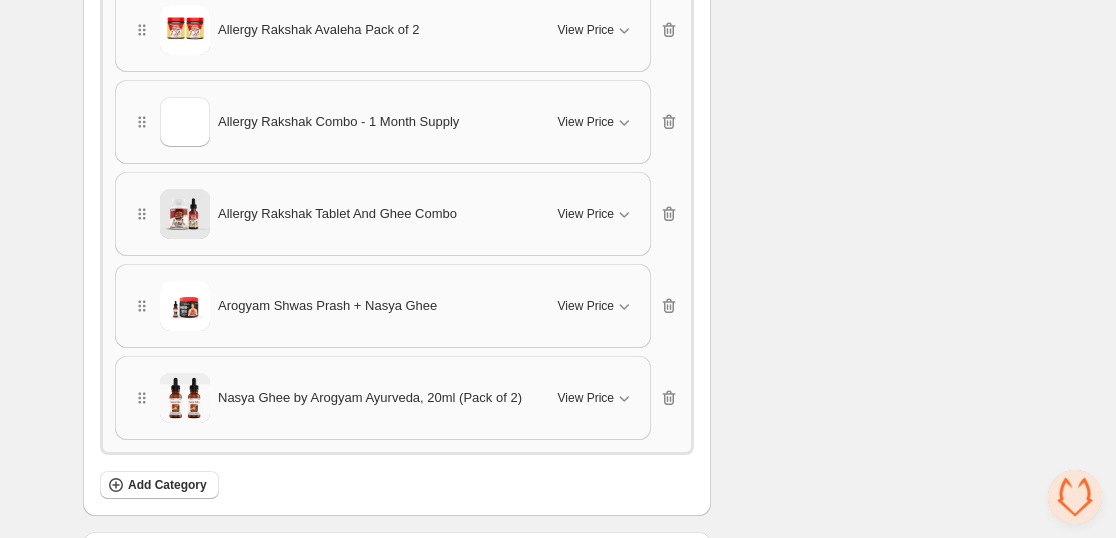 scroll, scrollTop: 1277, scrollLeft: 0, axis: vertical 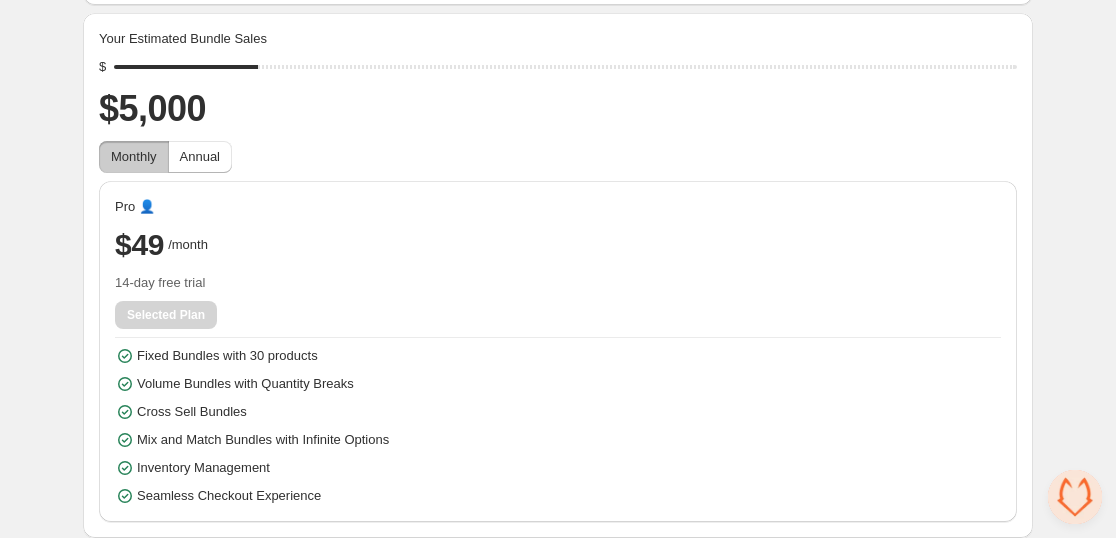 click at bounding box center [1075, 497] 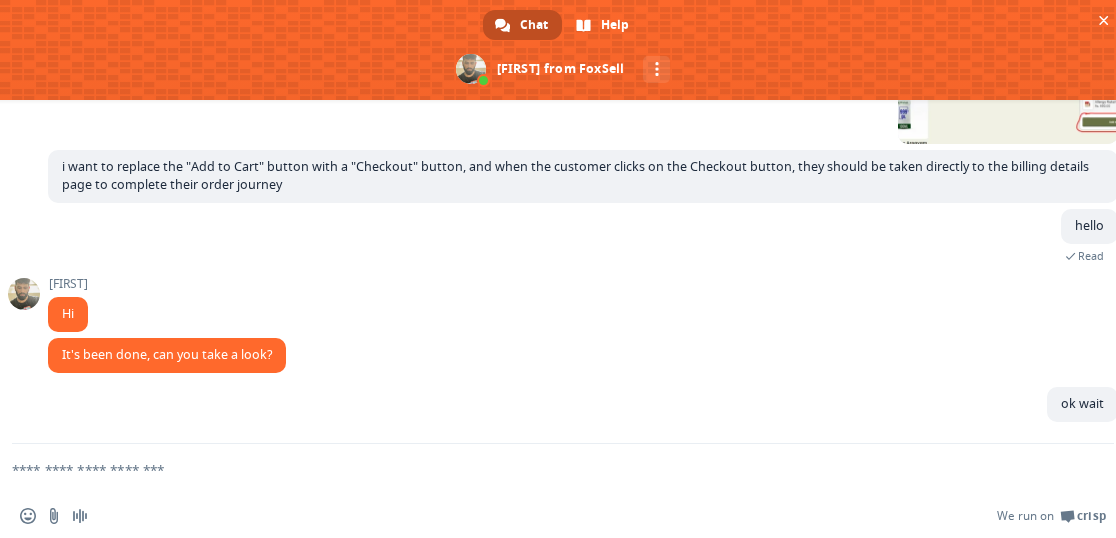 click at bounding box center [539, 469] 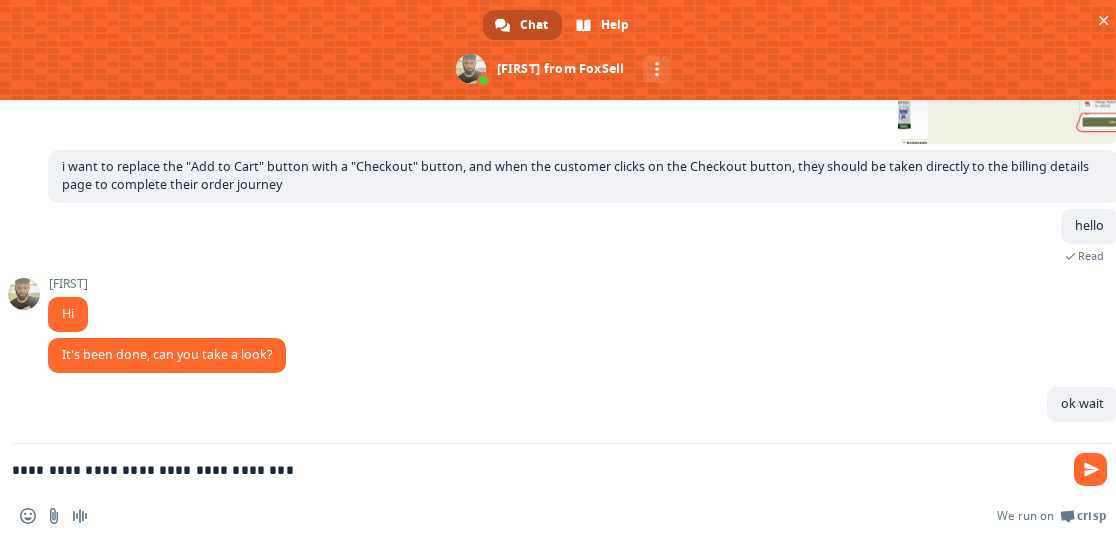 type on "**********" 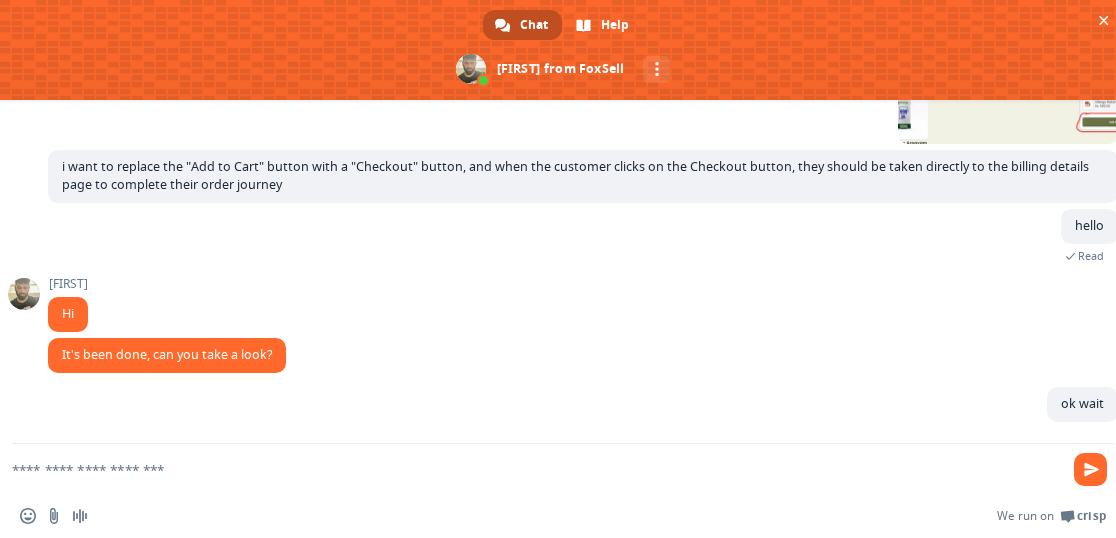 scroll, scrollTop: 746, scrollLeft: 0, axis: vertical 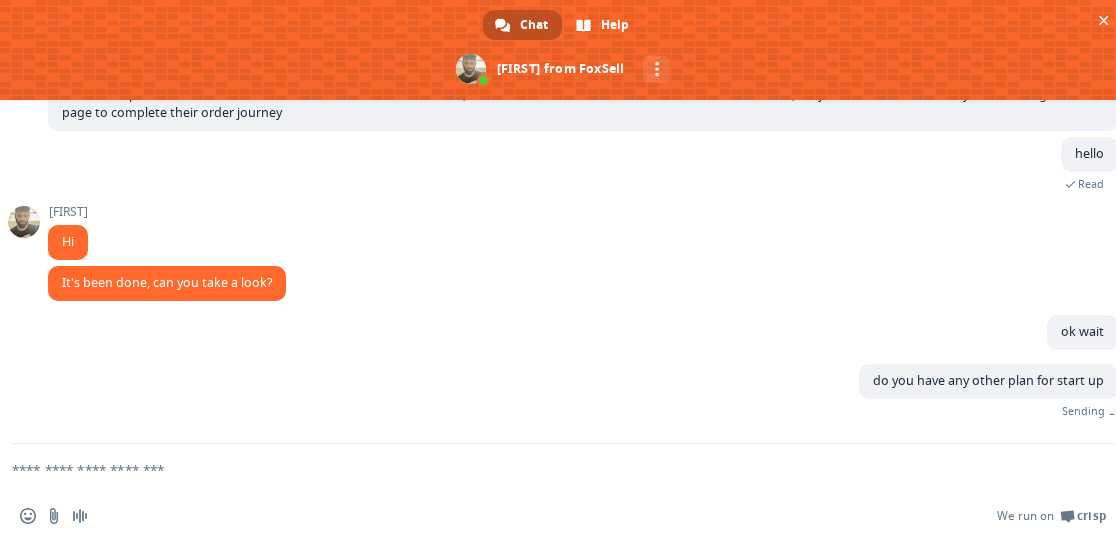 type on "*" 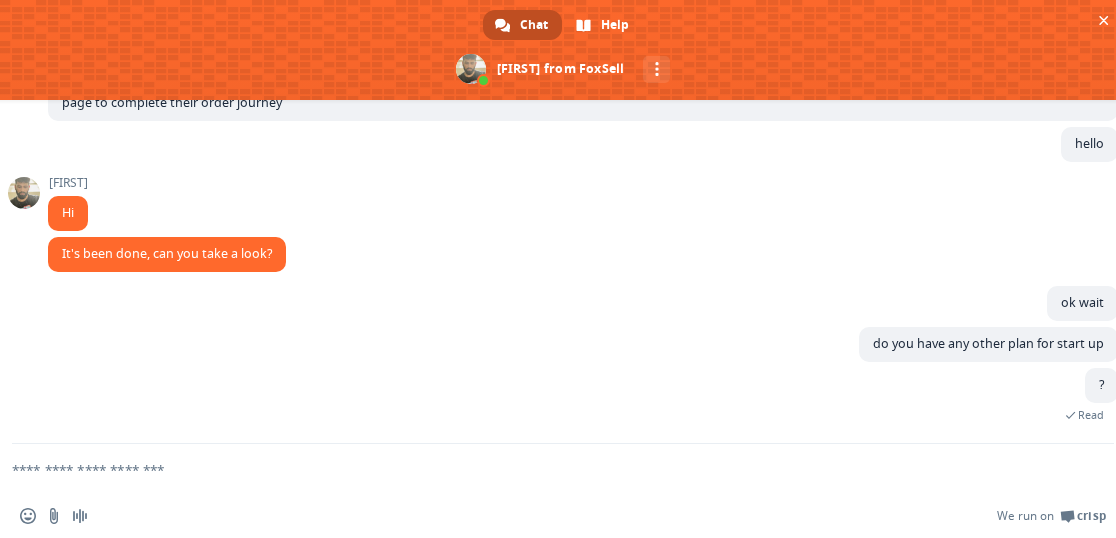 scroll, scrollTop: 825, scrollLeft: 0, axis: vertical 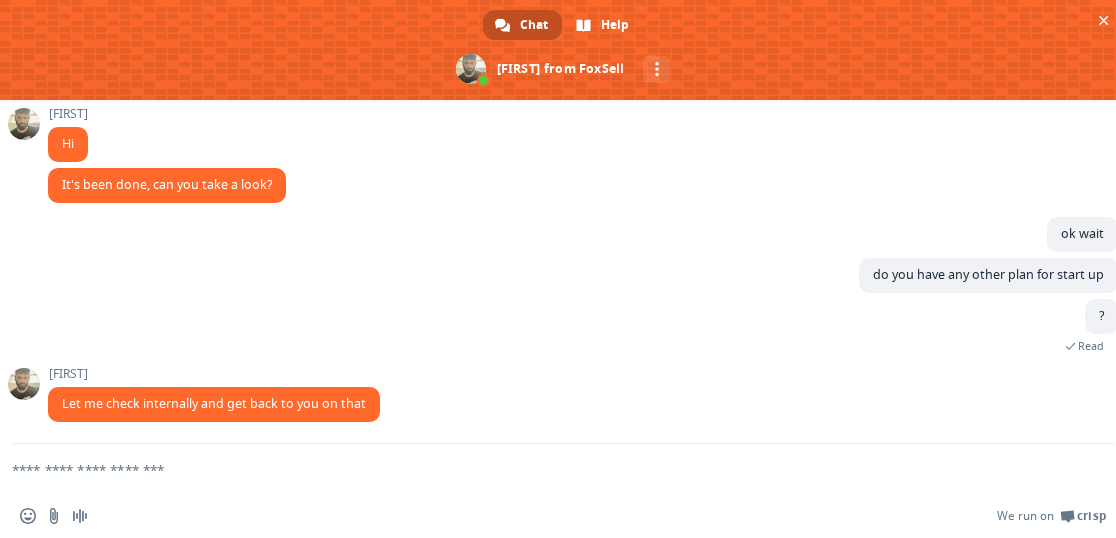 click at bounding box center (539, 469) 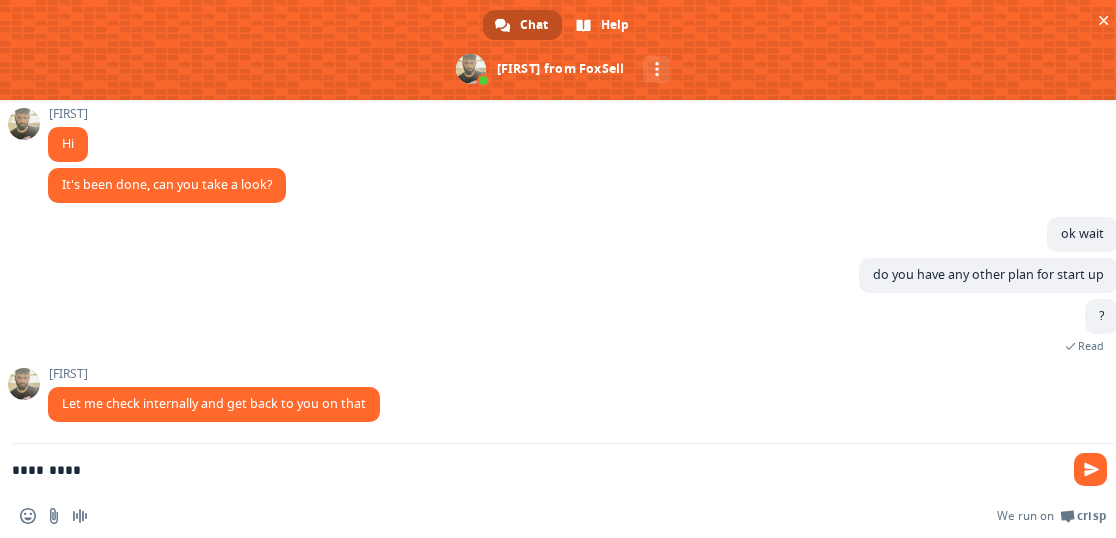 type on "*******" 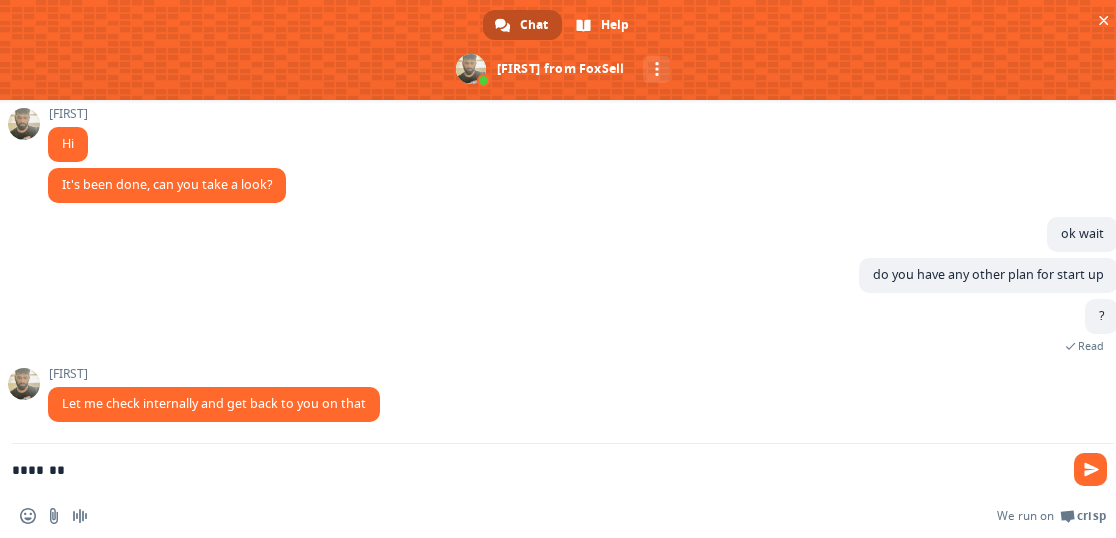 type 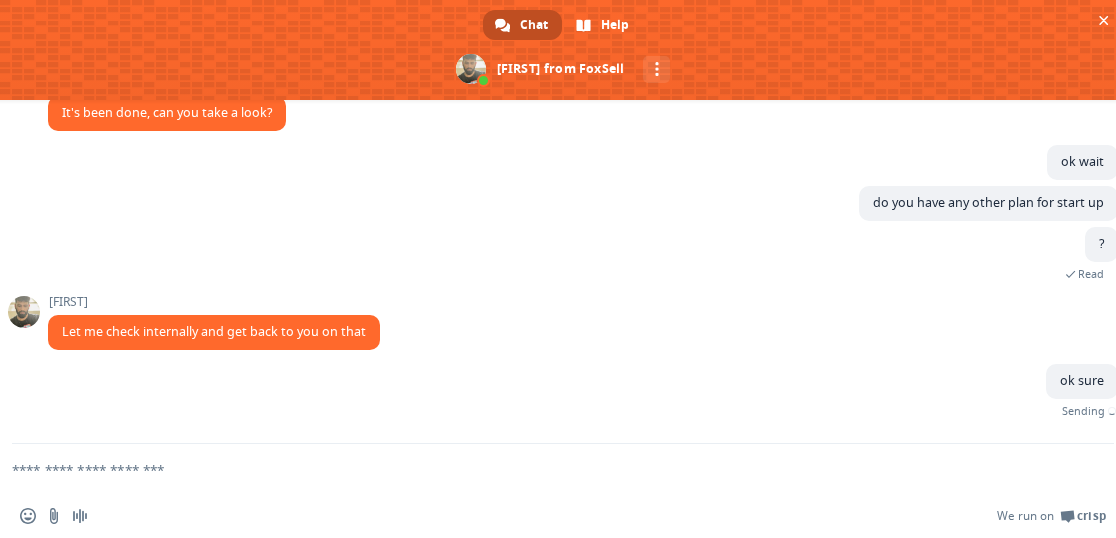 scroll, scrollTop: 874, scrollLeft: 0, axis: vertical 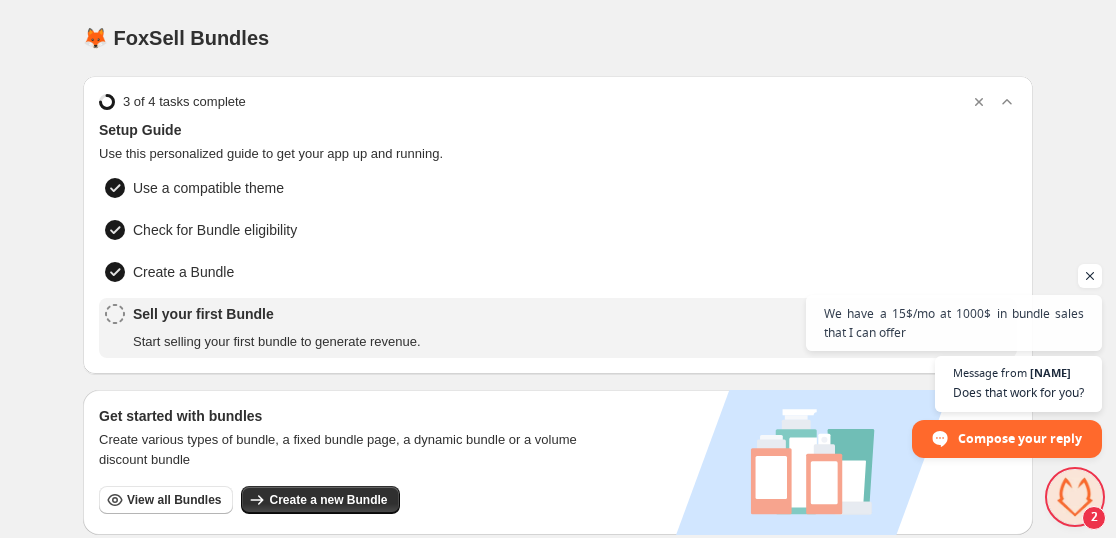 click at bounding box center (1075, 497) 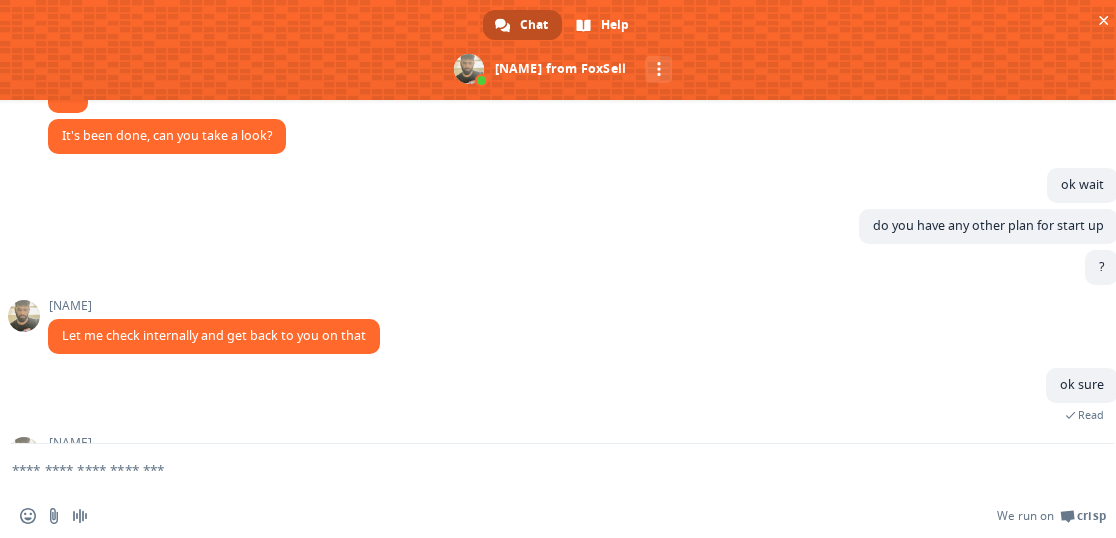 scroll, scrollTop: 984, scrollLeft: 0, axis: vertical 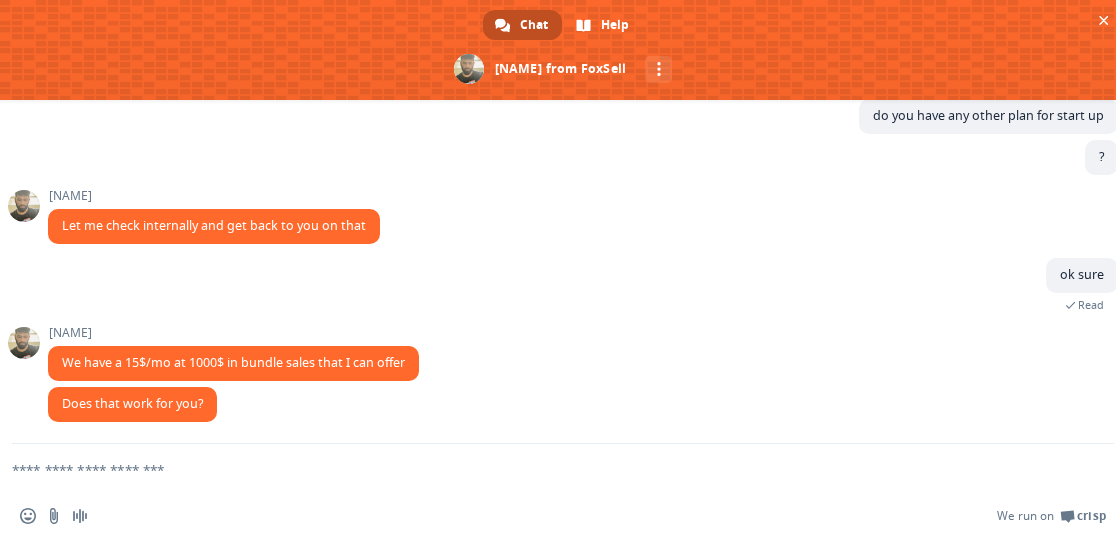 click at bounding box center [539, 469] 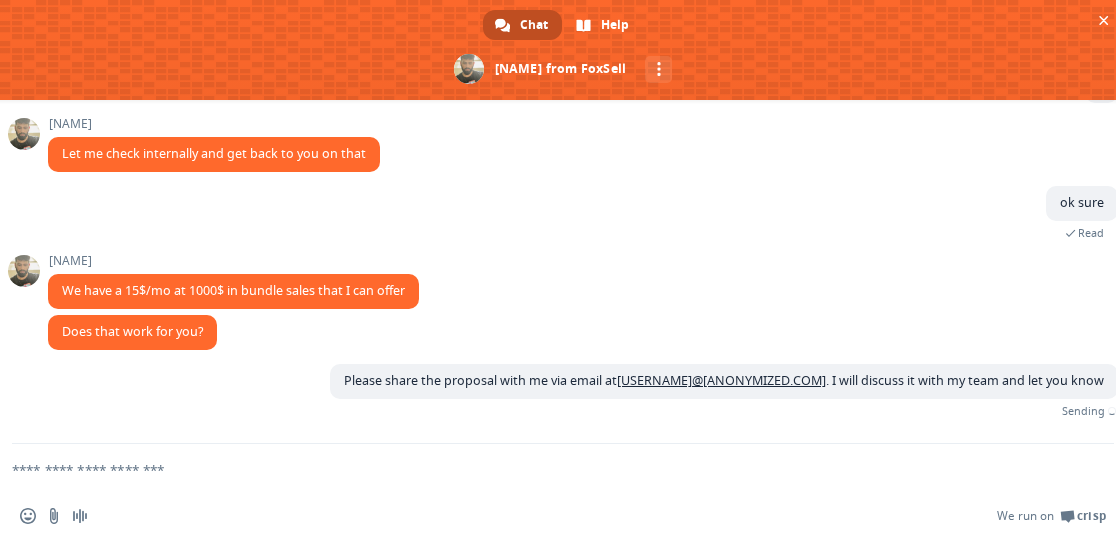 scroll, scrollTop: 1033, scrollLeft: 0, axis: vertical 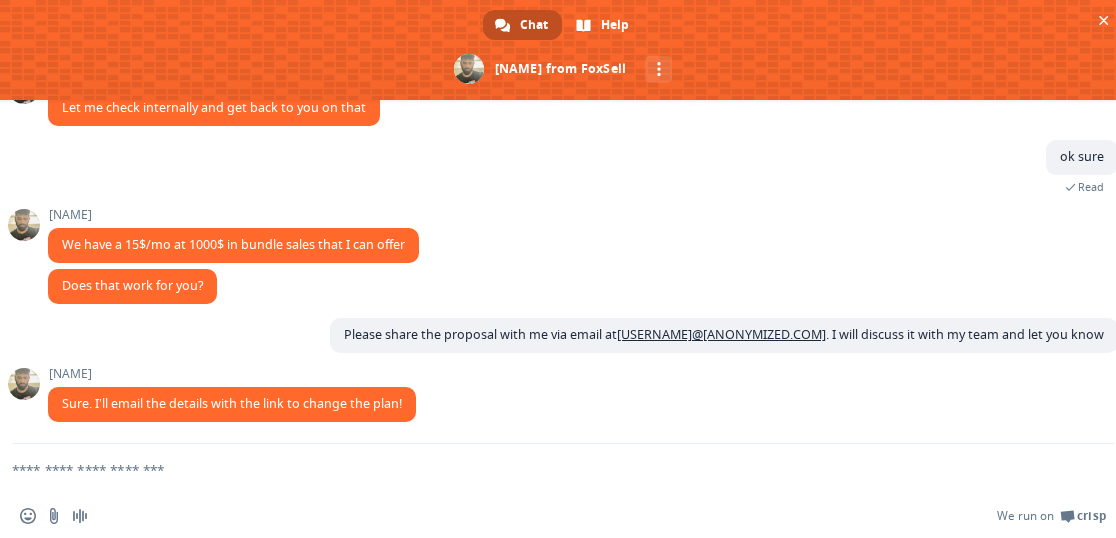 click at bounding box center (539, 469) 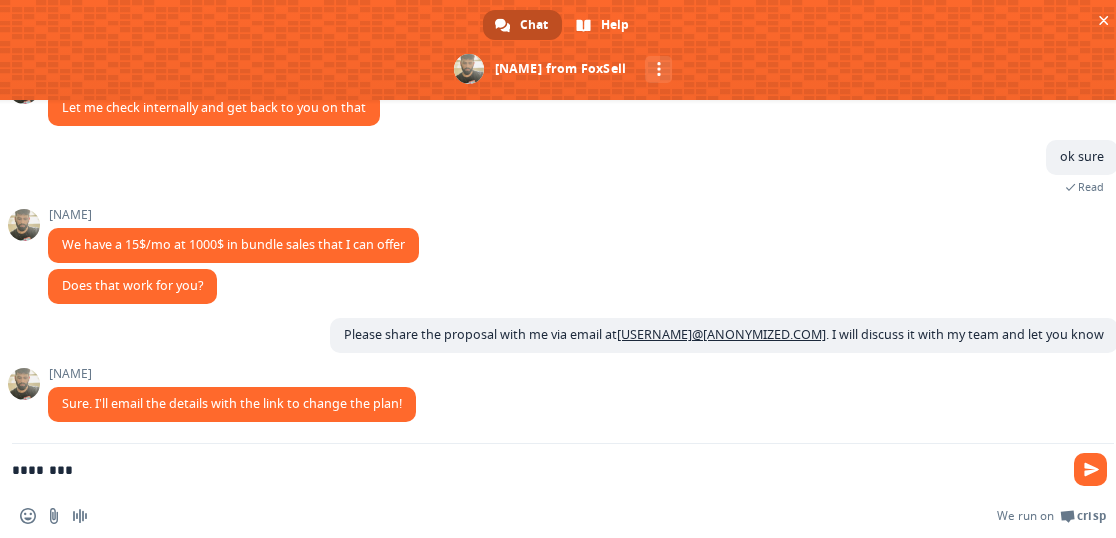 type on "*********" 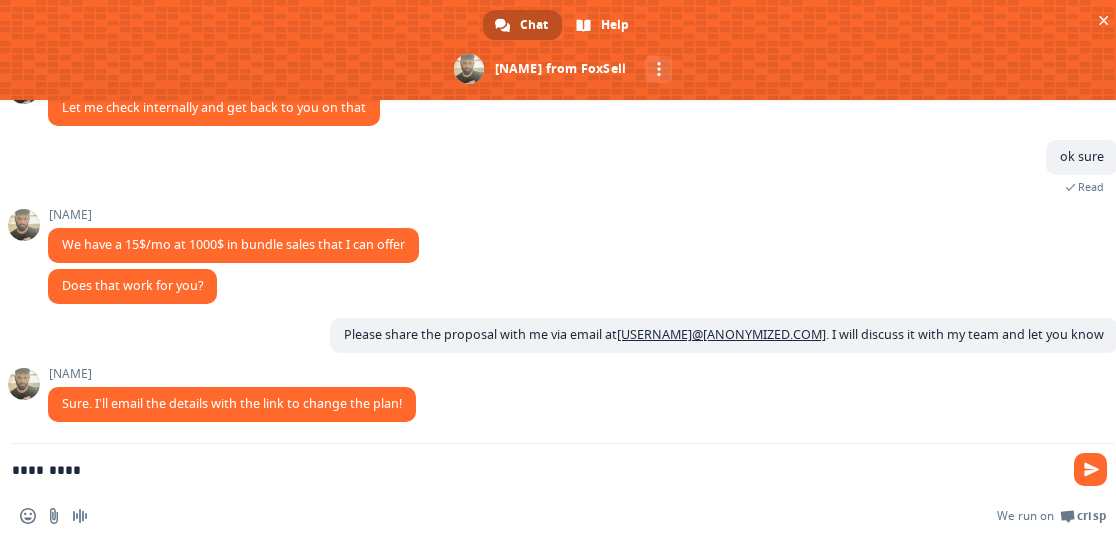 type 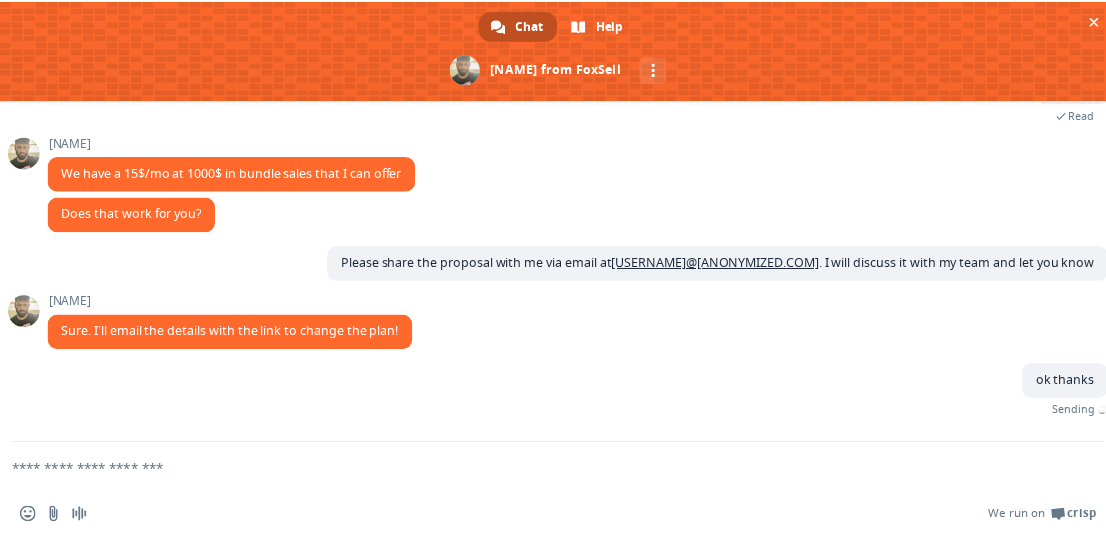 scroll, scrollTop: 1151, scrollLeft: 0, axis: vertical 